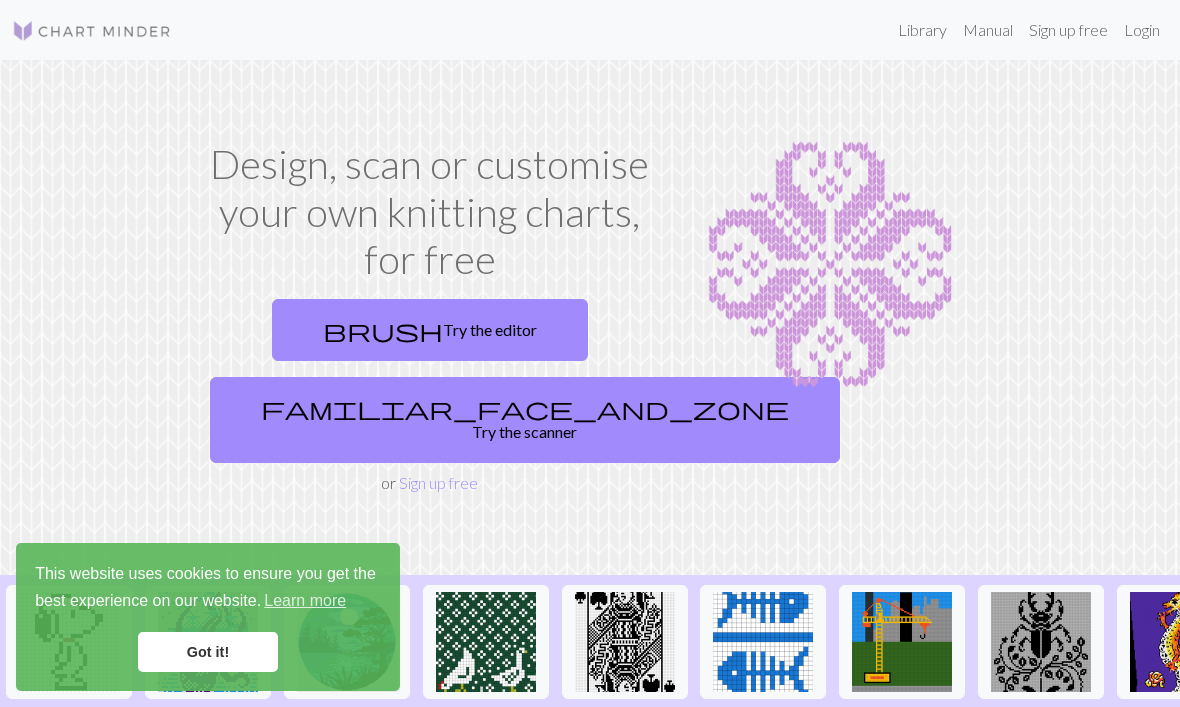 scroll, scrollTop: 0, scrollLeft: 0, axis: both 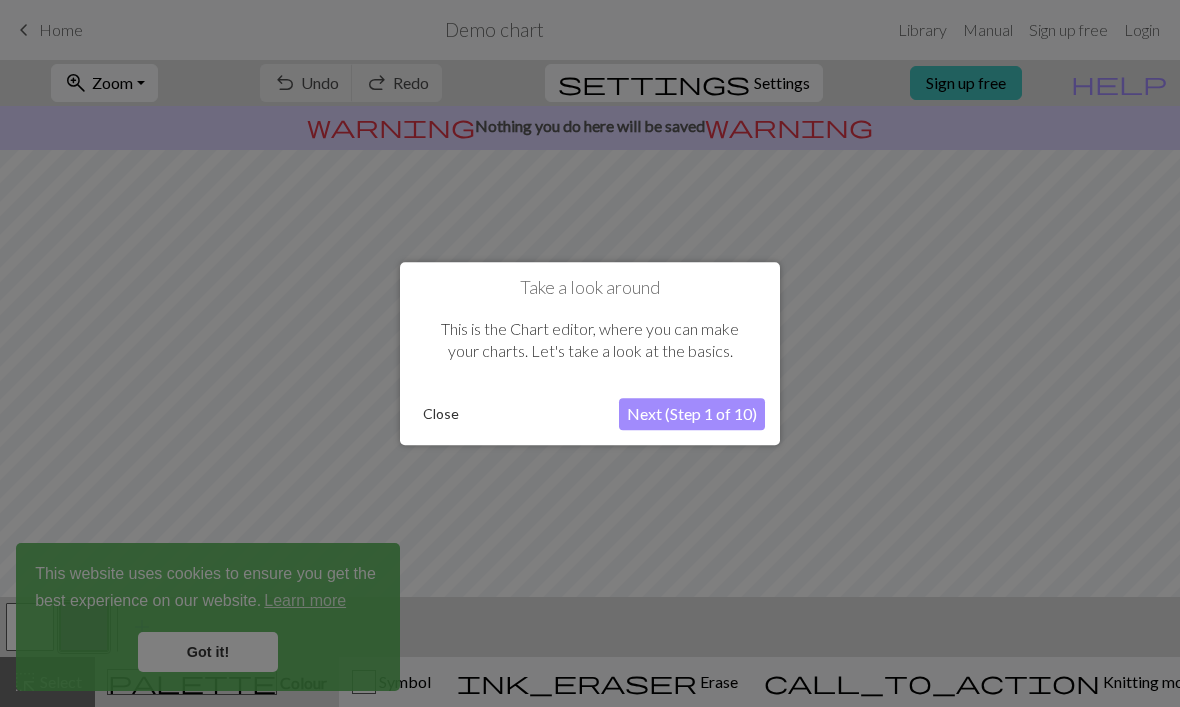 click on "Next (Step 1 of 10)" at bounding box center [692, 414] 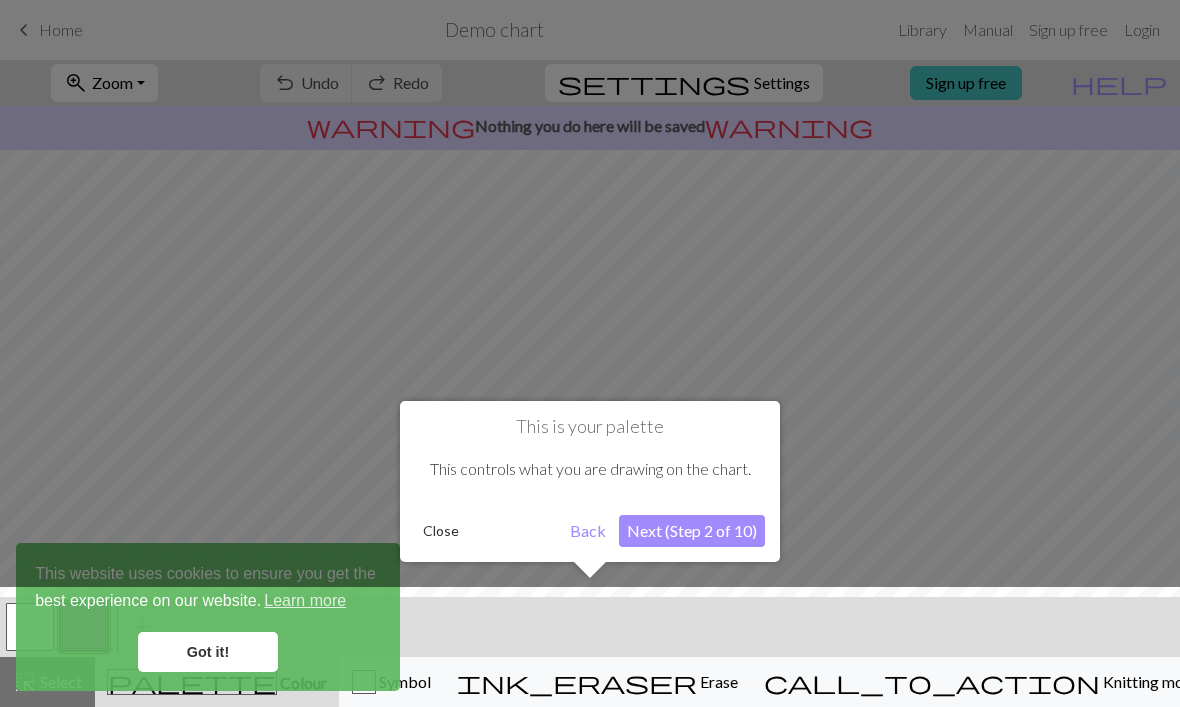 click on "Next (Step 2 of 10)" at bounding box center [692, 531] 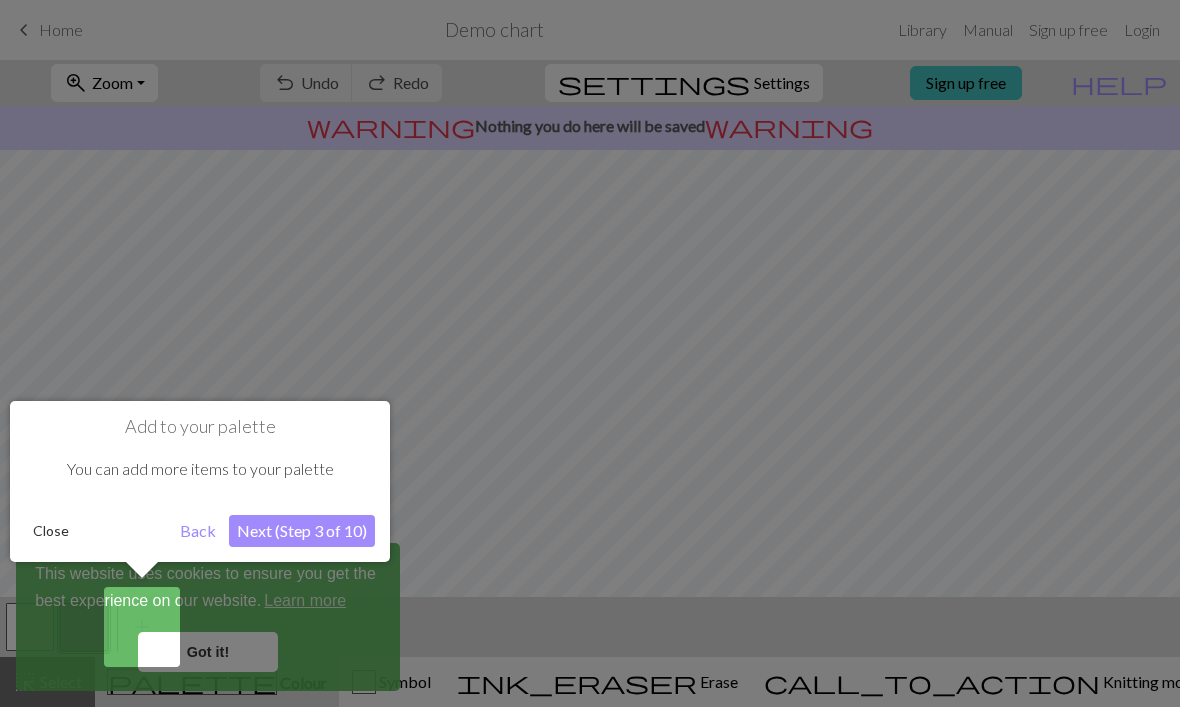 click on "Next (Step 3 of 10)" at bounding box center [302, 531] 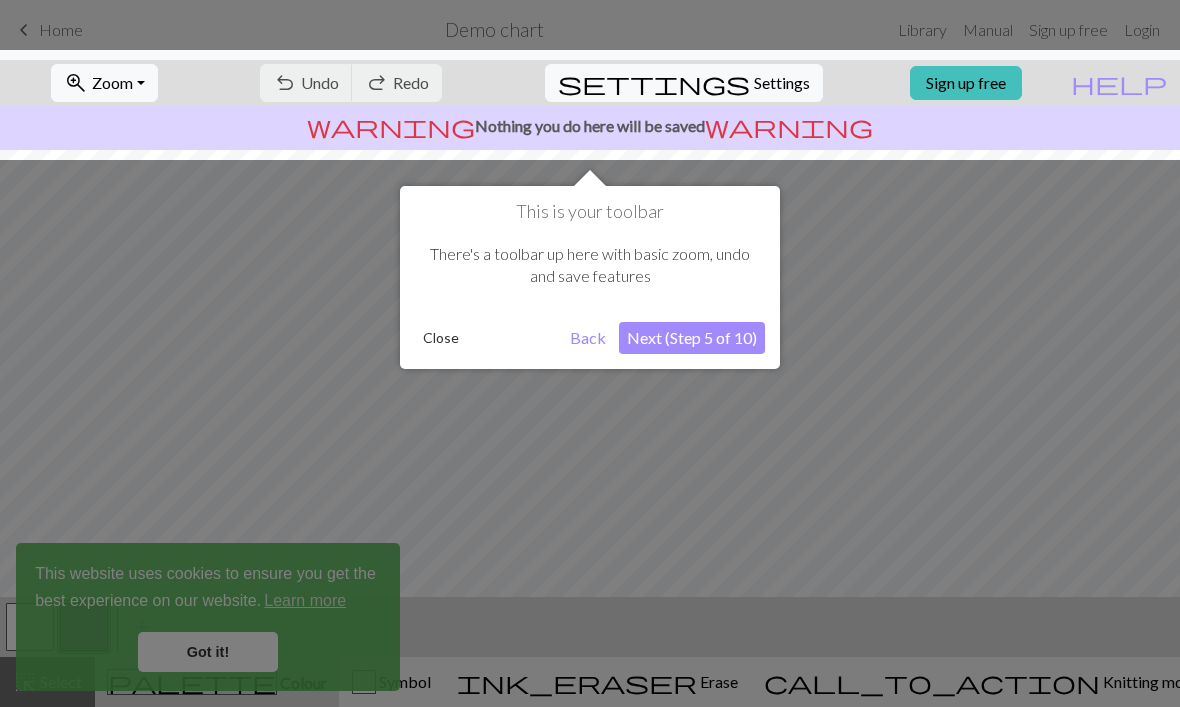 click on "Next (Step 5 of 10)" at bounding box center [692, 338] 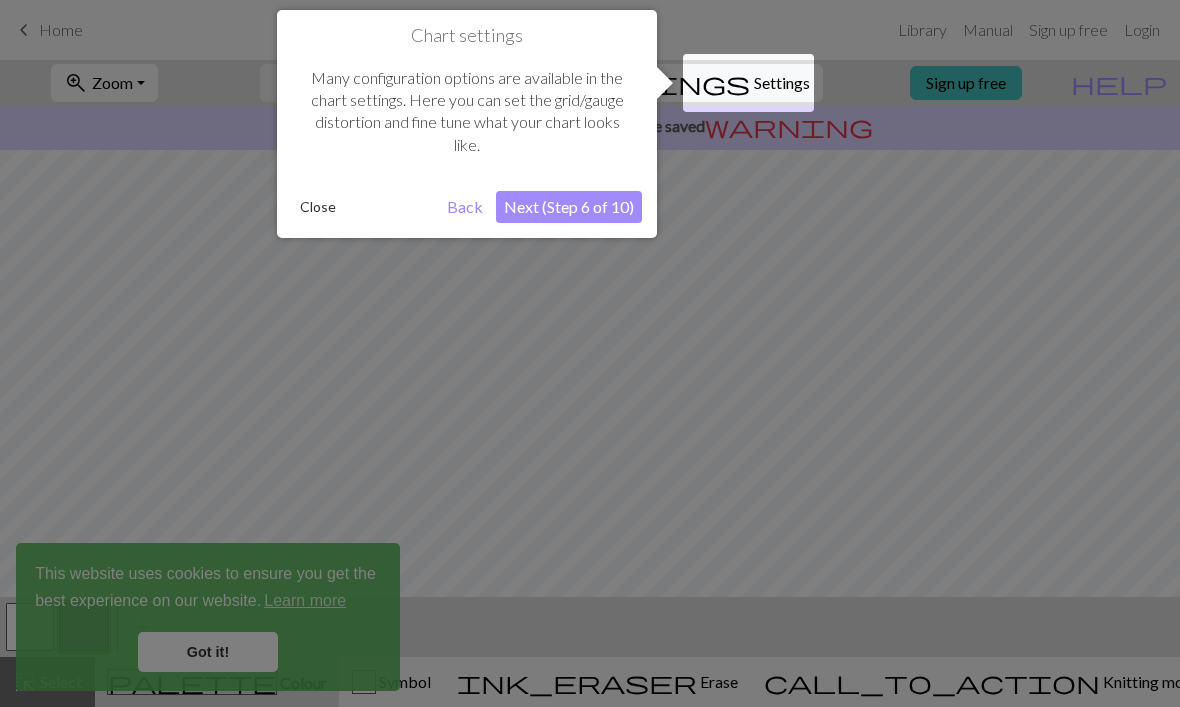 click on "Next (Step 6 of 10)" at bounding box center [569, 207] 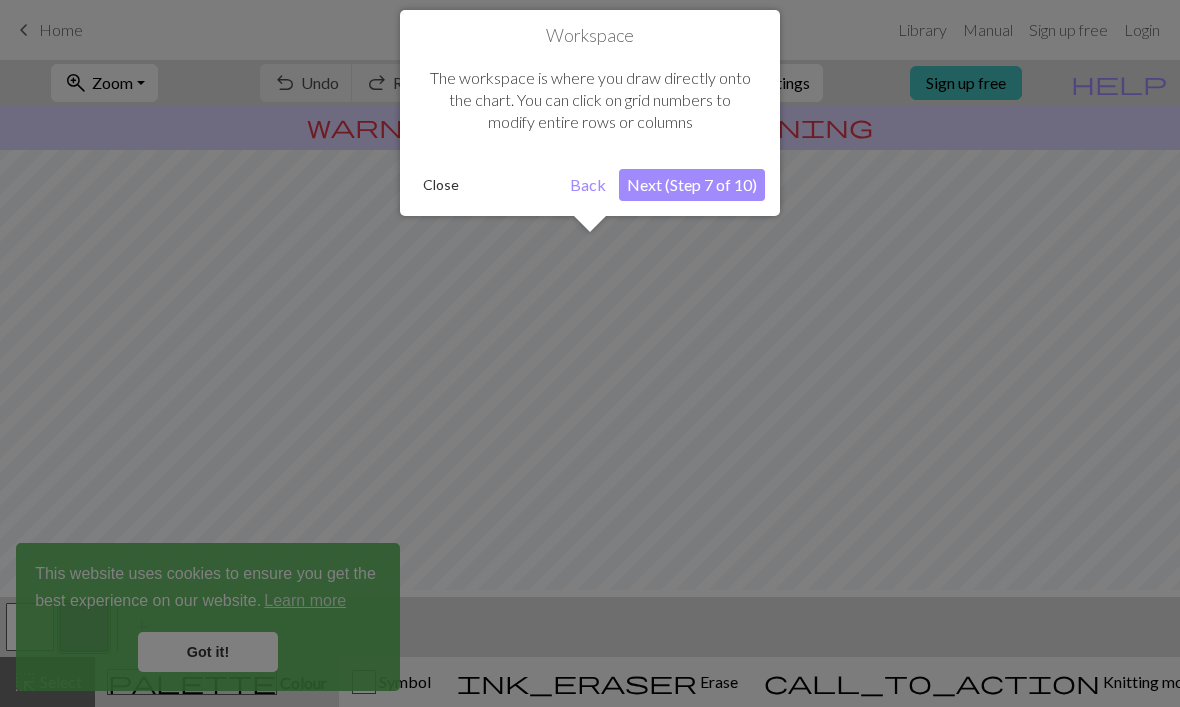 scroll, scrollTop: 120, scrollLeft: 0, axis: vertical 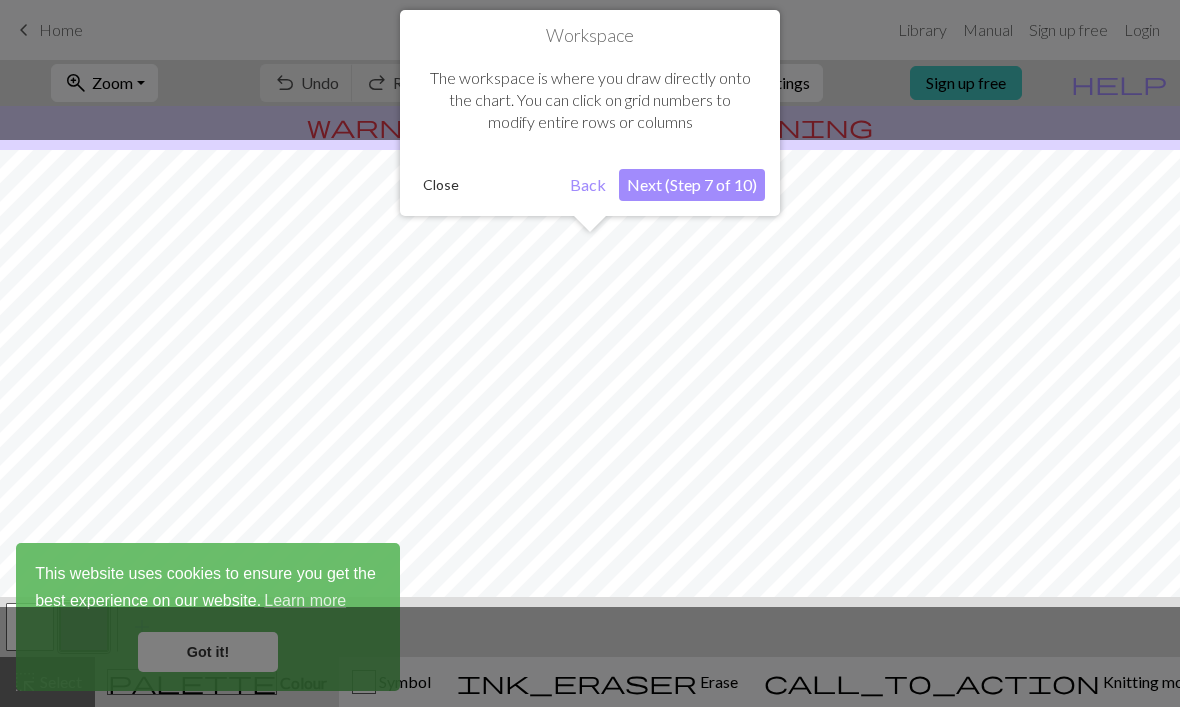 click on "Next (Step 7 of 10)" at bounding box center (692, 185) 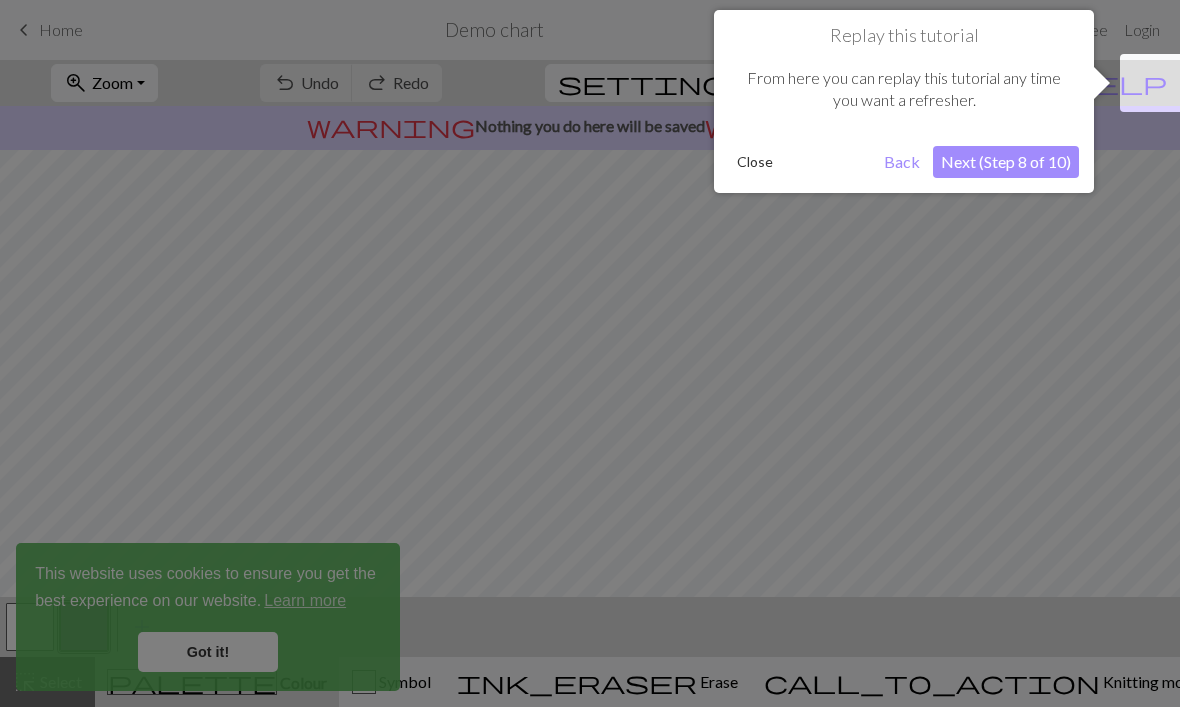 click on "Next (Step 8 of 10)" at bounding box center (1006, 162) 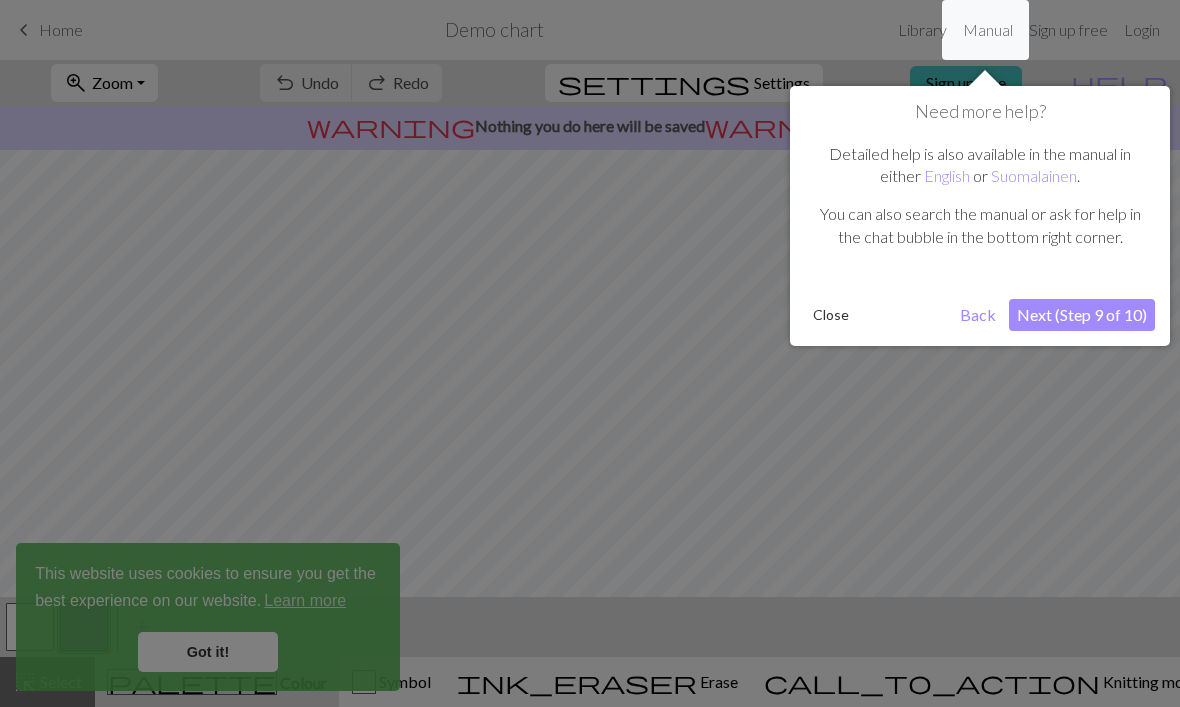 click on "Next (Step 9 of 10)" at bounding box center (1082, 315) 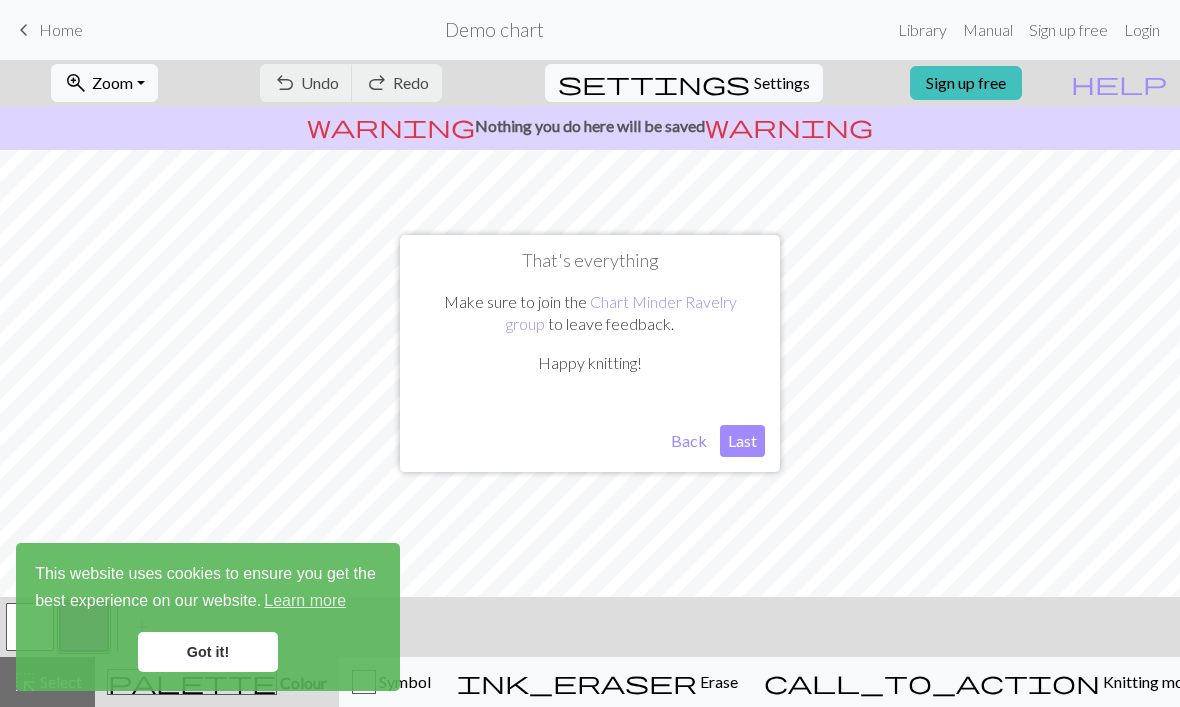 click on "Last" at bounding box center (742, 441) 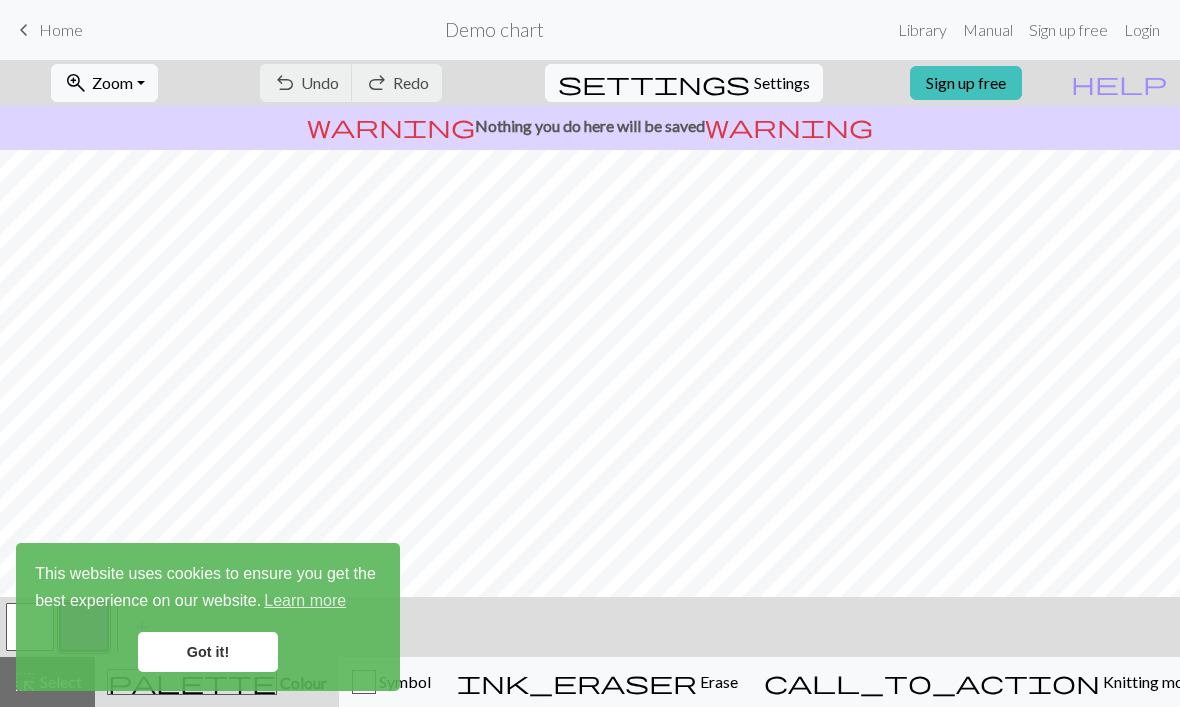click on "Got it!" at bounding box center (208, 652) 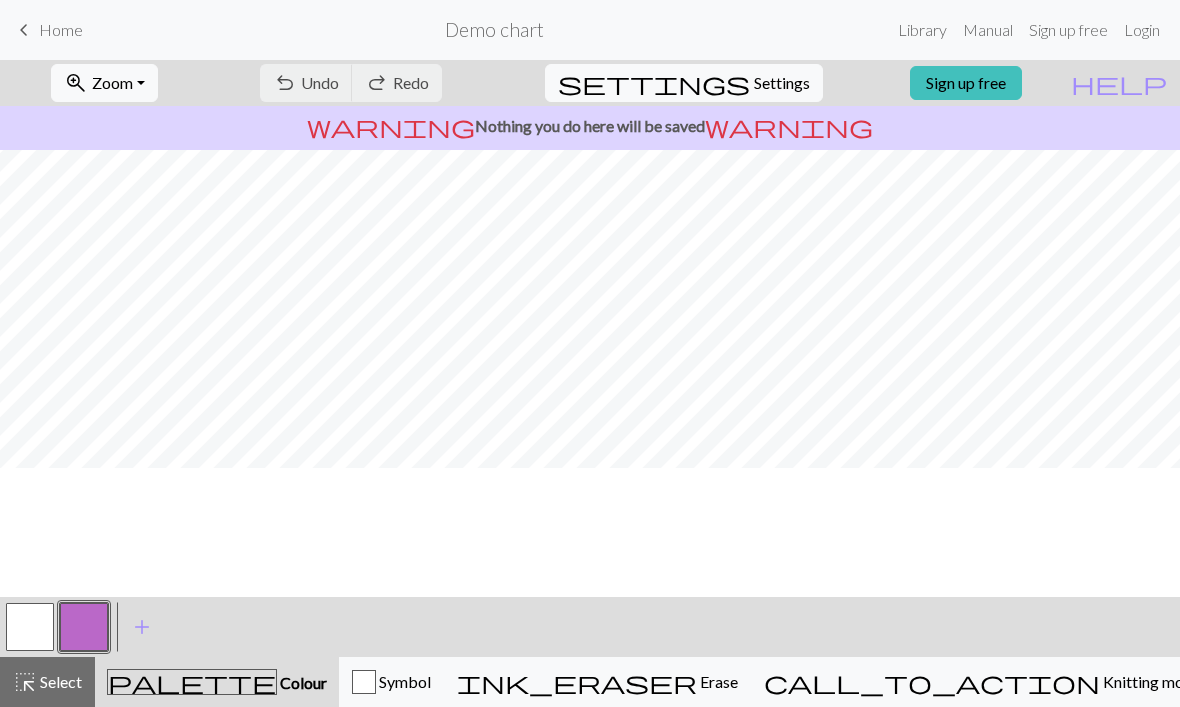 scroll, scrollTop: 0, scrollLeft: 0, axis: both 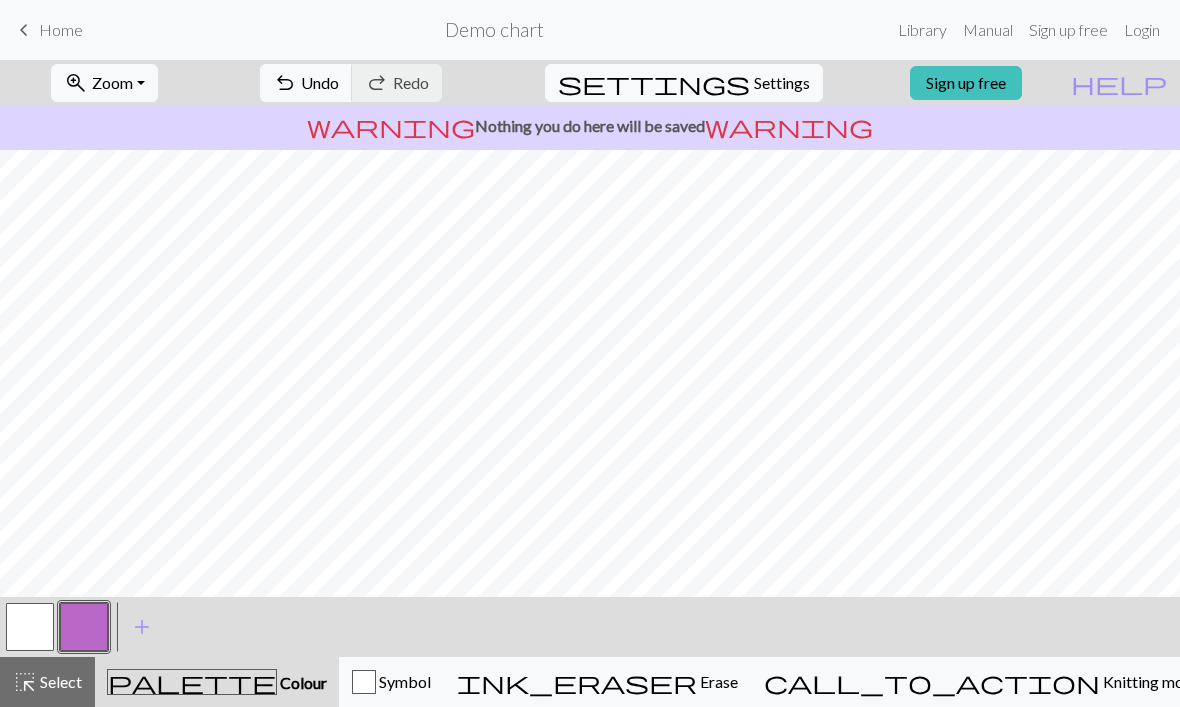 click on "Settings" at bounding box center [782, 83] 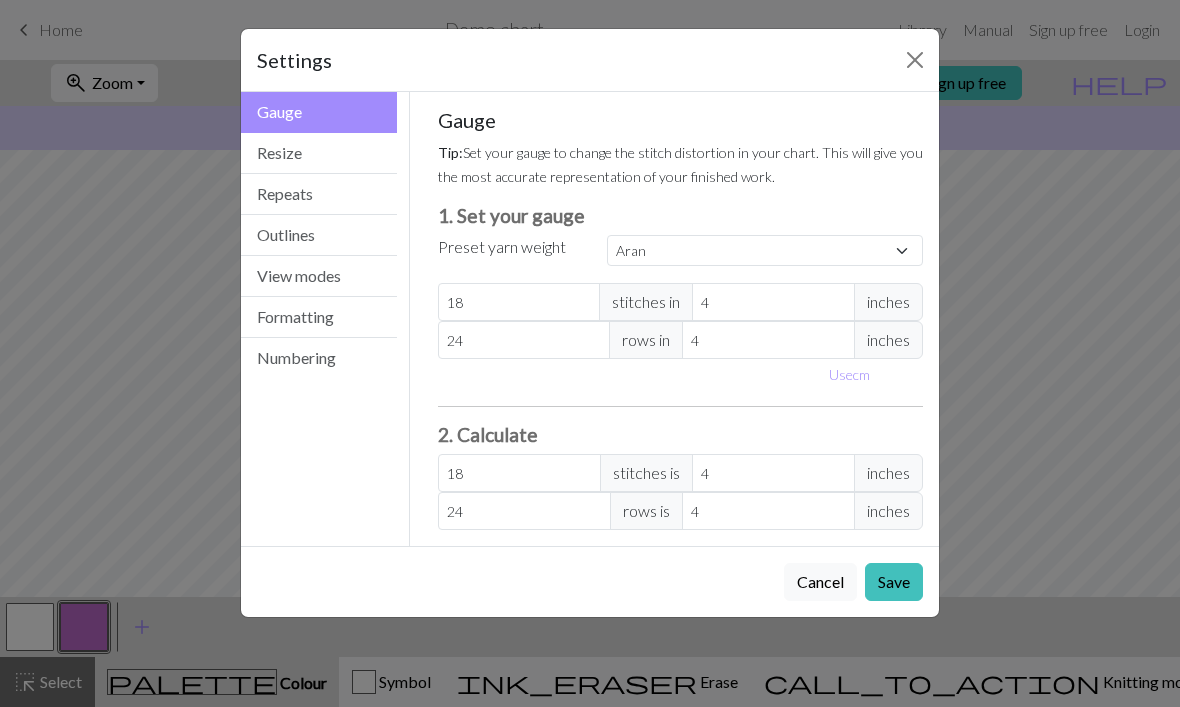 click on "Numbering" at bounding box center (319, 358) 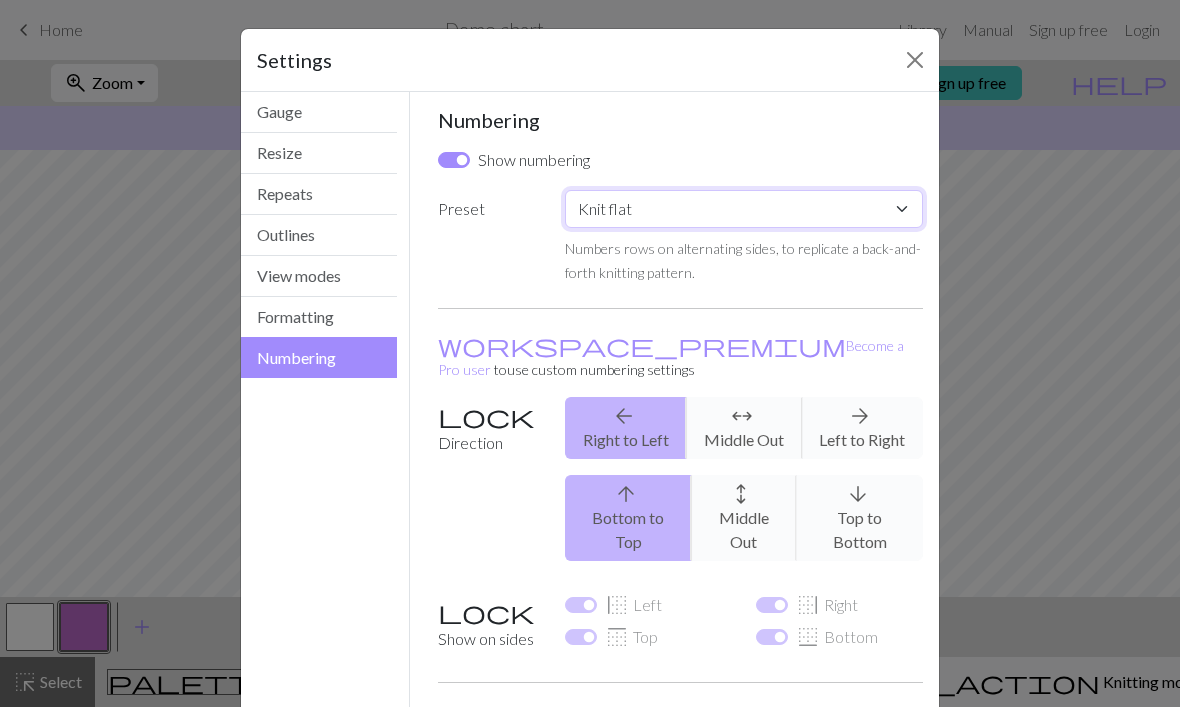 click on "Custom Knit flat Knit in the round Lace knitting Cross stitch" at bounding box center (744, 209) 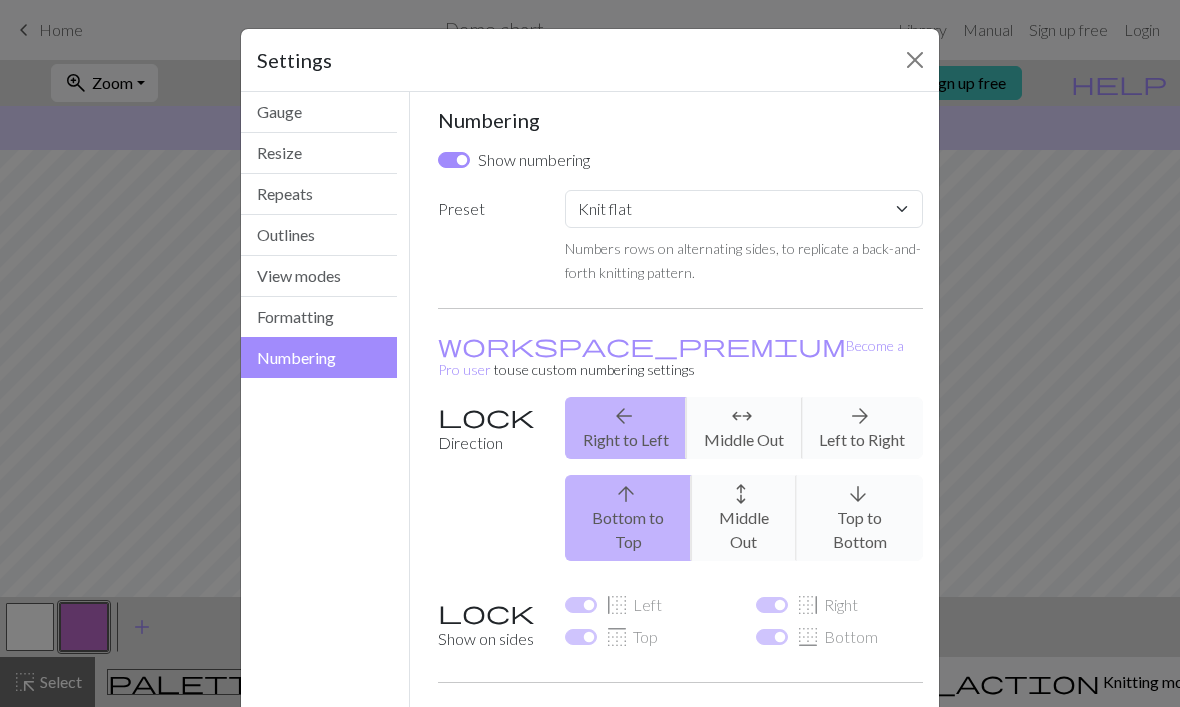click on "Formatting" at bounding box center (319, 317) 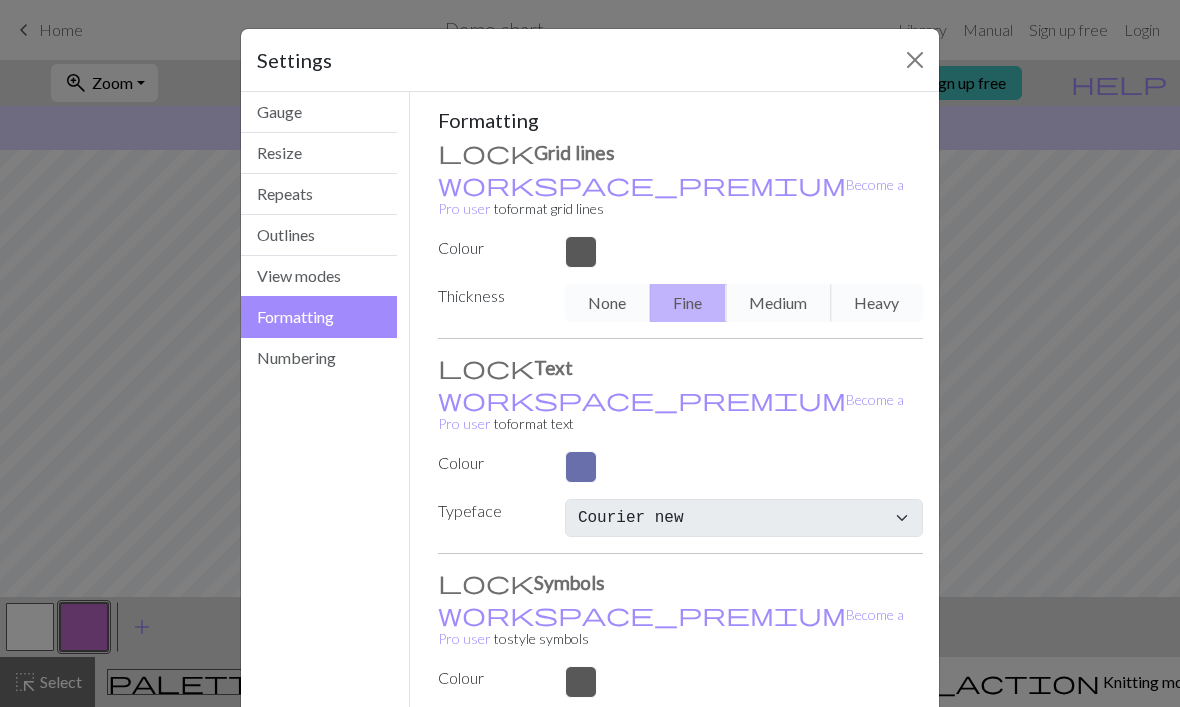 click on "None Fine Medium Heavy" at bounding box center [744, 303] 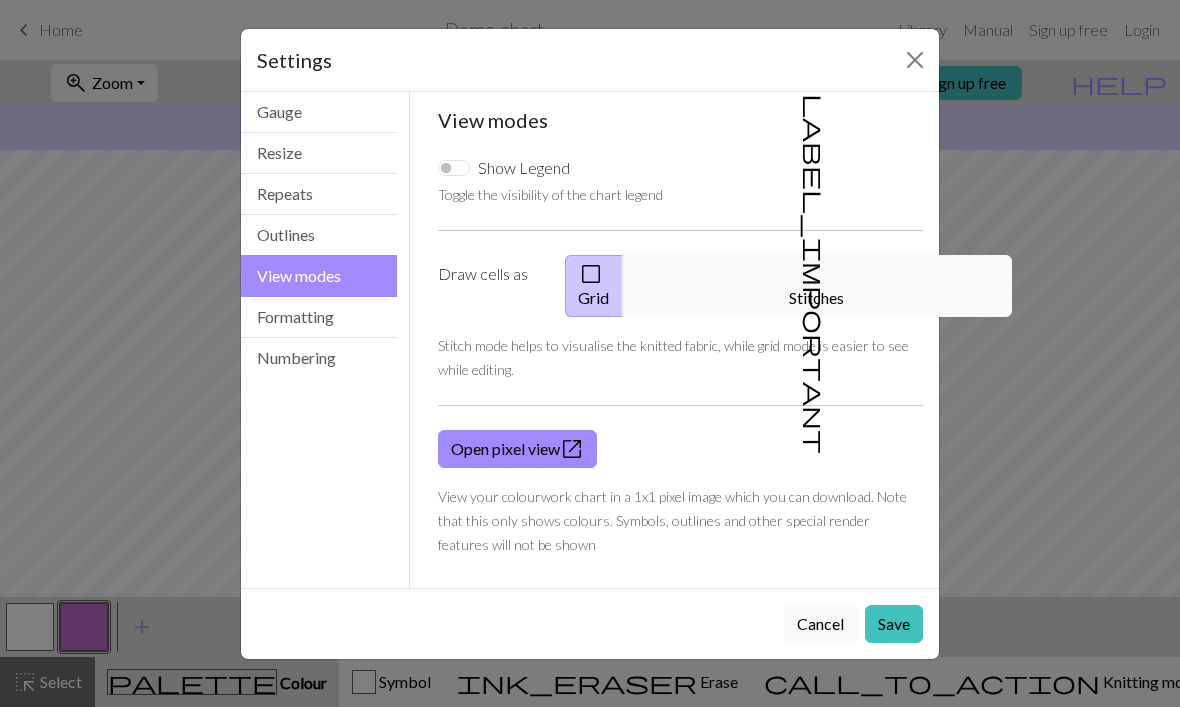 click on "label_important Stitches" at bounding box center (817, 286) 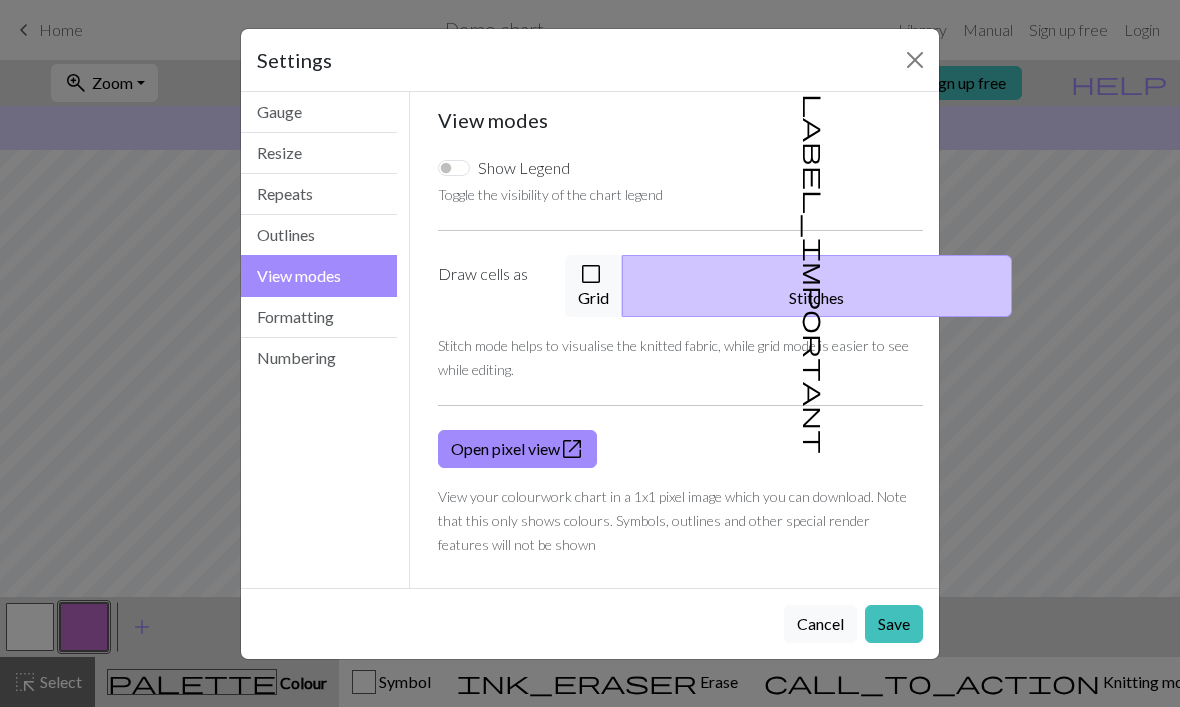 click on "check_box_outline_blank Grid" at bounding box center [594, 286] 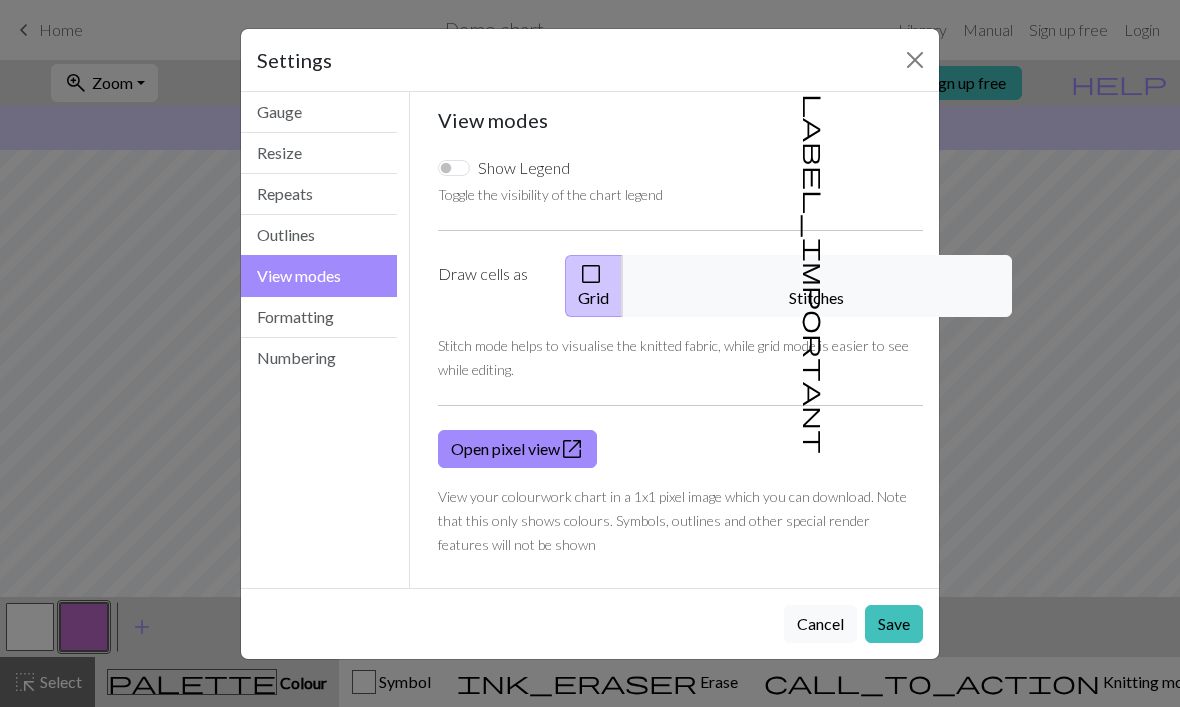 click on "Outlines" at bounding box center (319, 235) 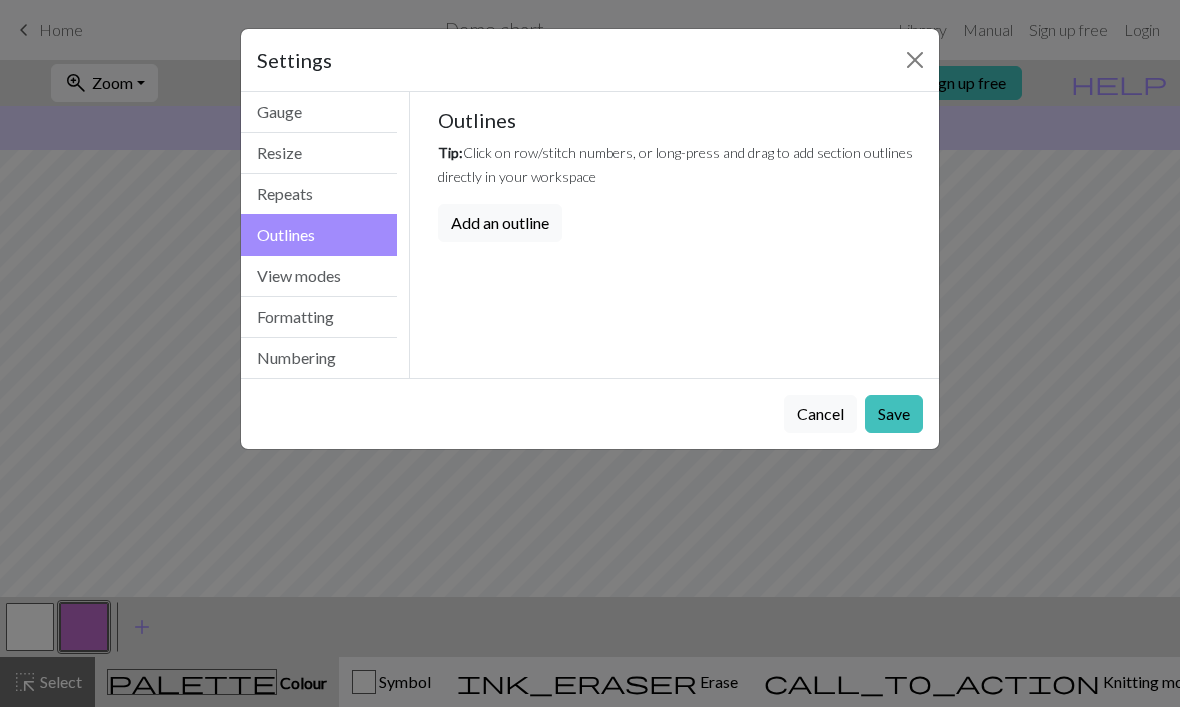 click on "Repeats" at bounding box center [319, 194] 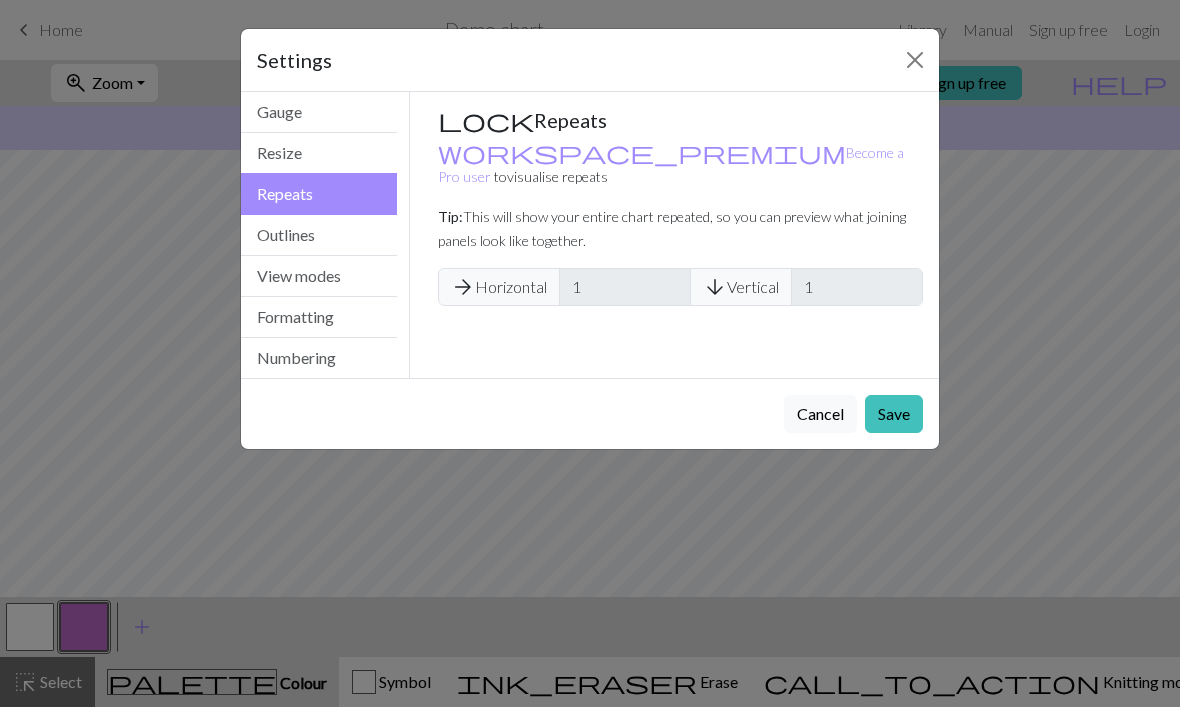 click on "Resize" at bounding box center [319, 153] 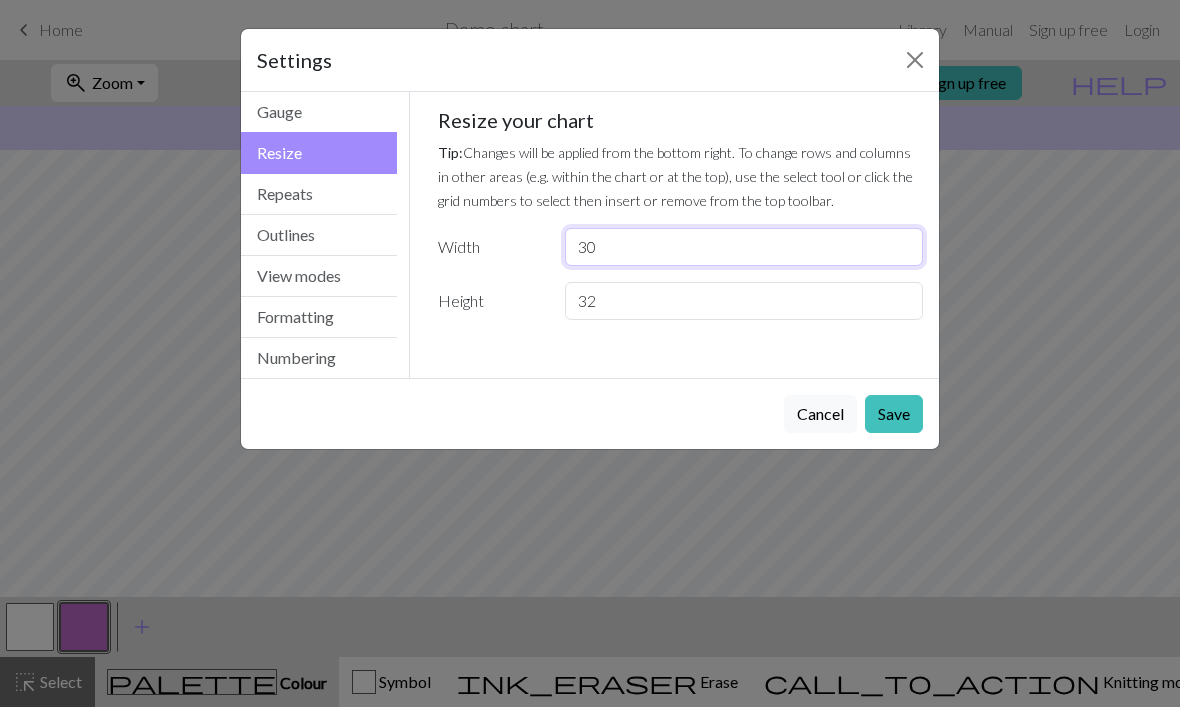 click on "30" at bounding box center (744, 247) 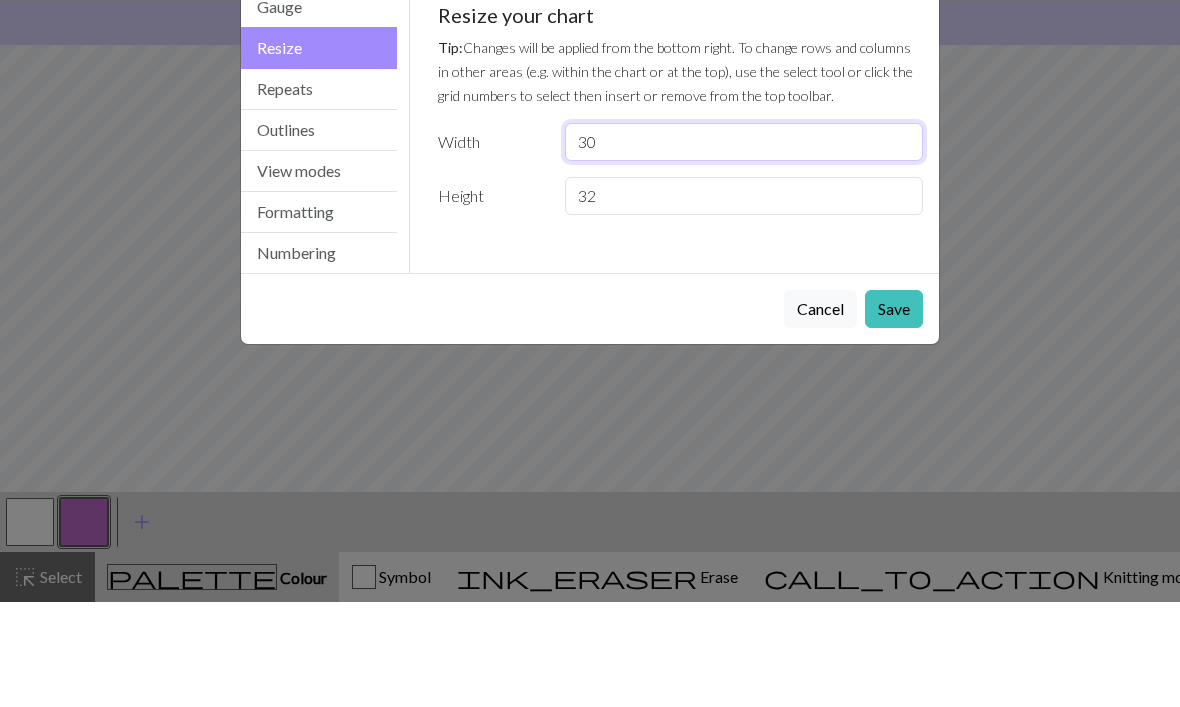 type on "3" 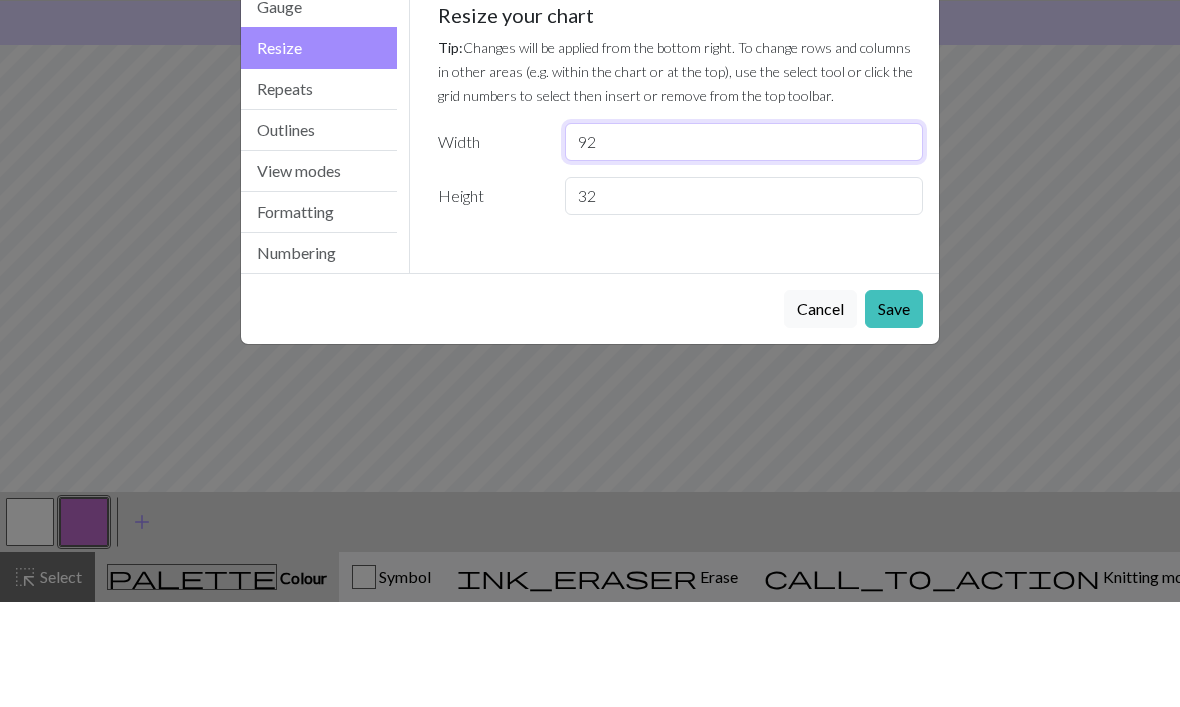 type on "92" 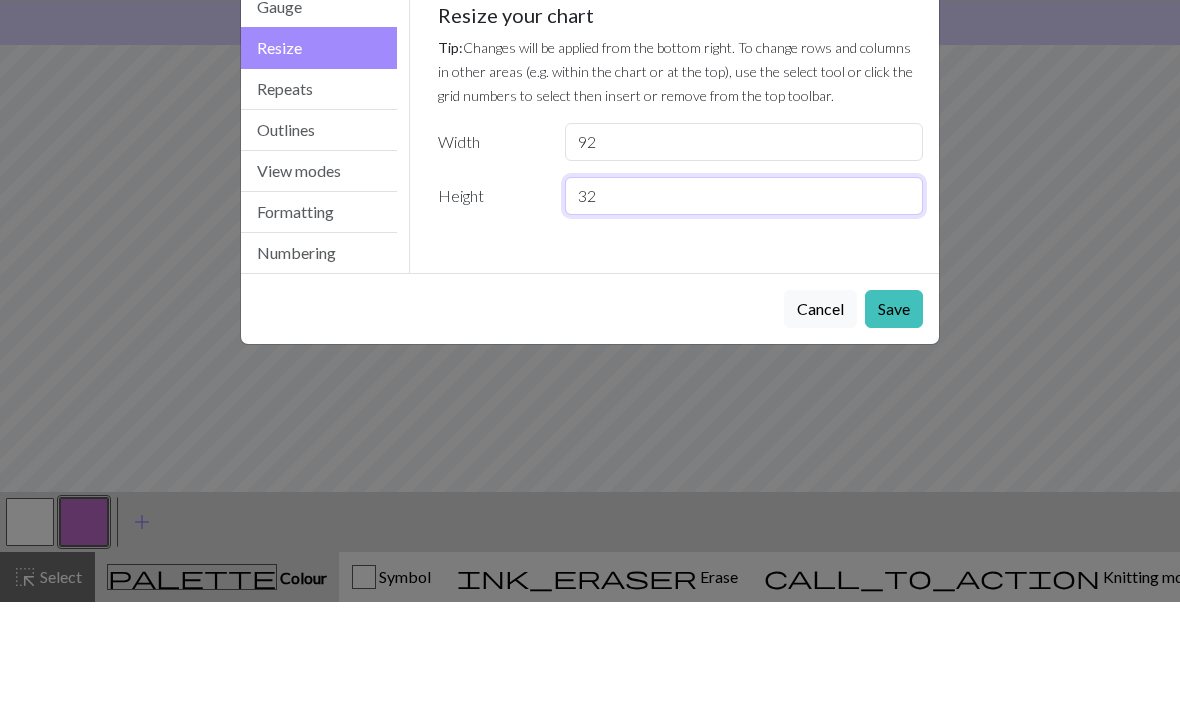 click on "32" at bounding box center (744, 301) 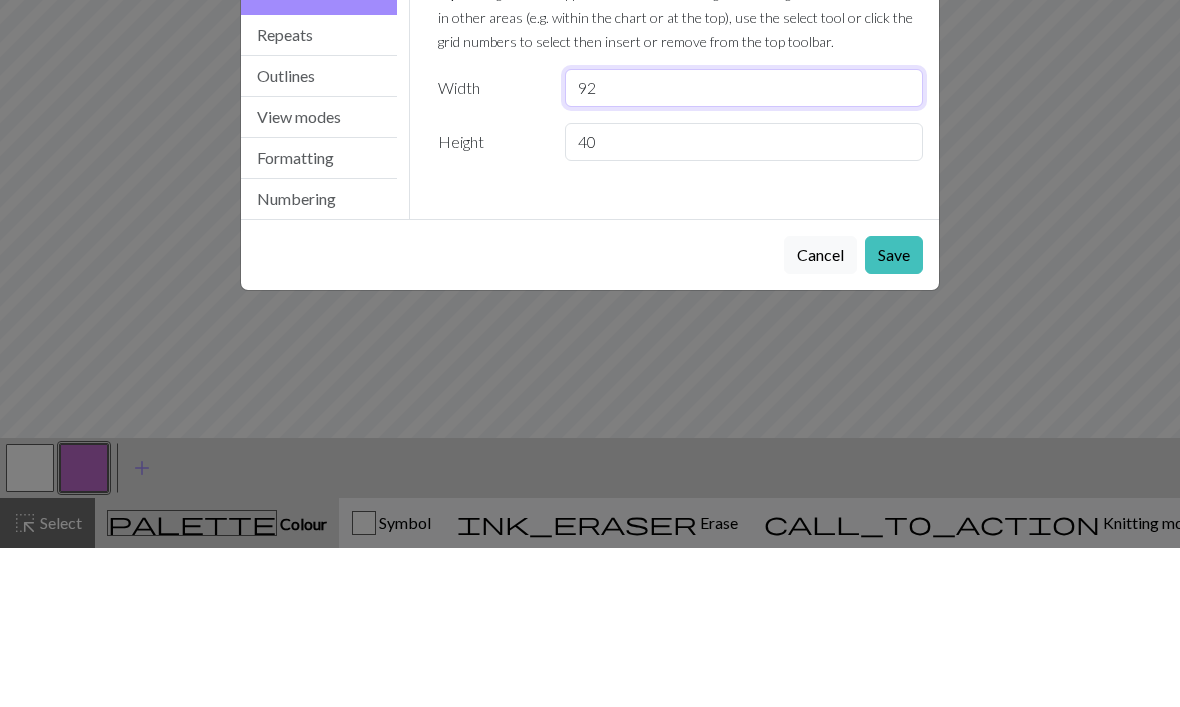 click on "92" at bounding box center [744, 247] 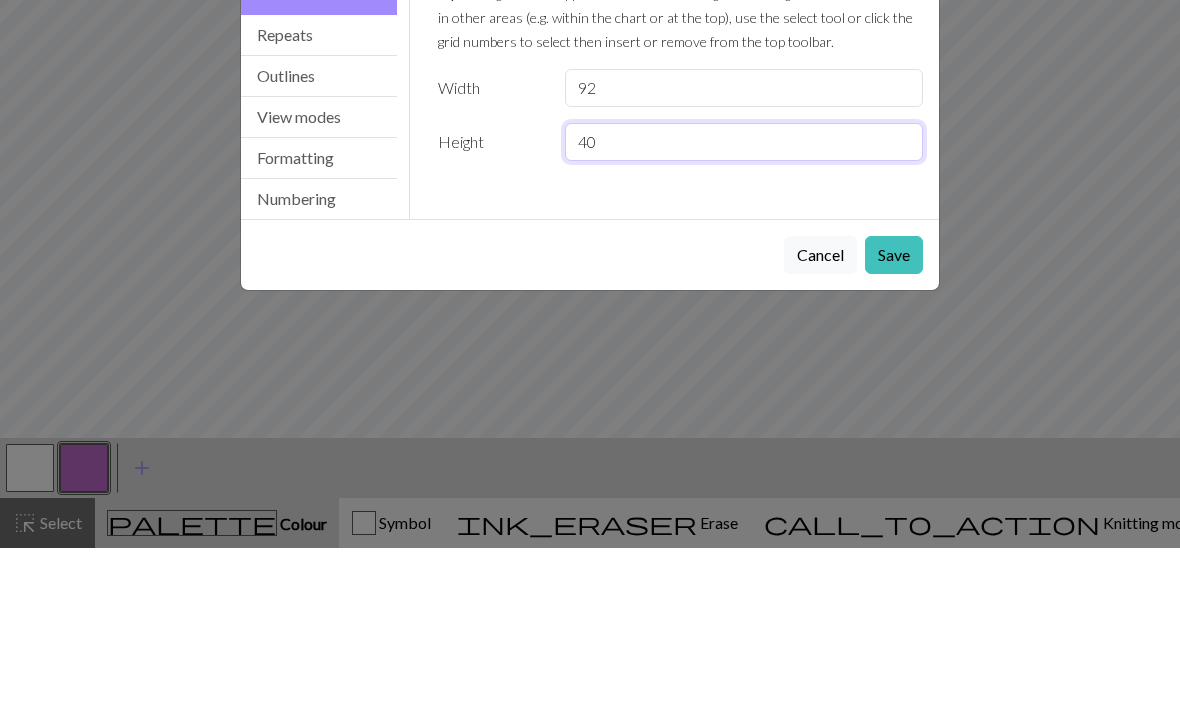 click on "40" at bounding box center (744, 301) 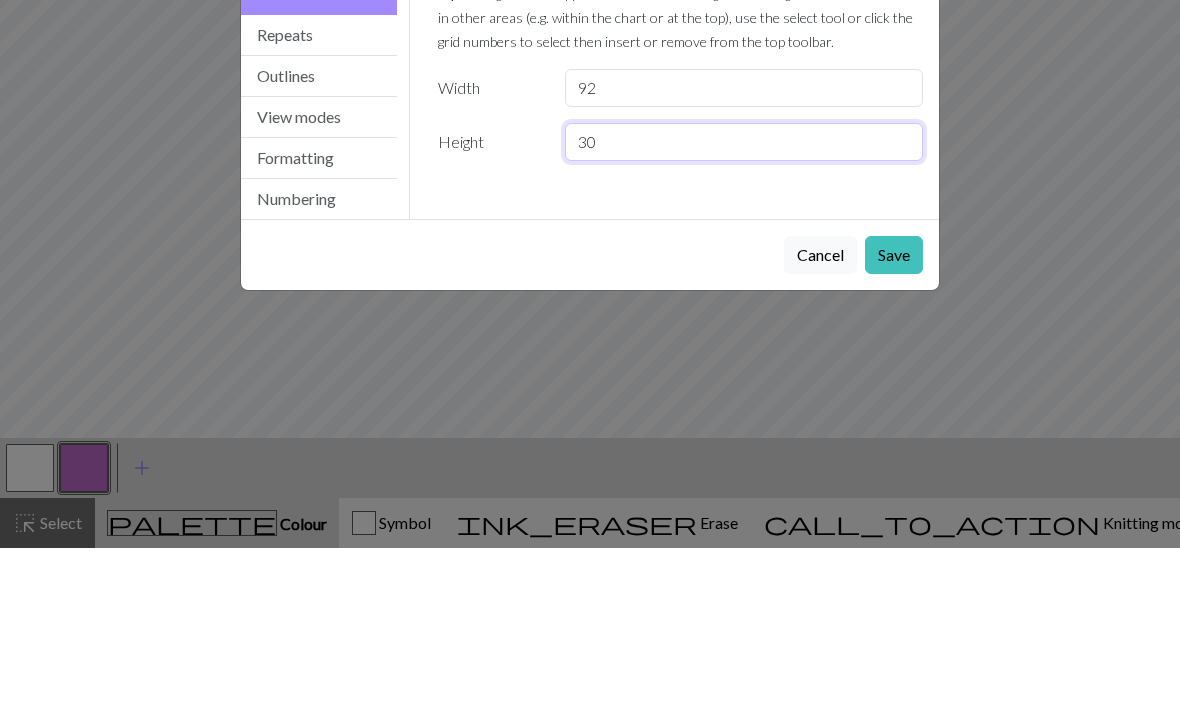 type on "30" 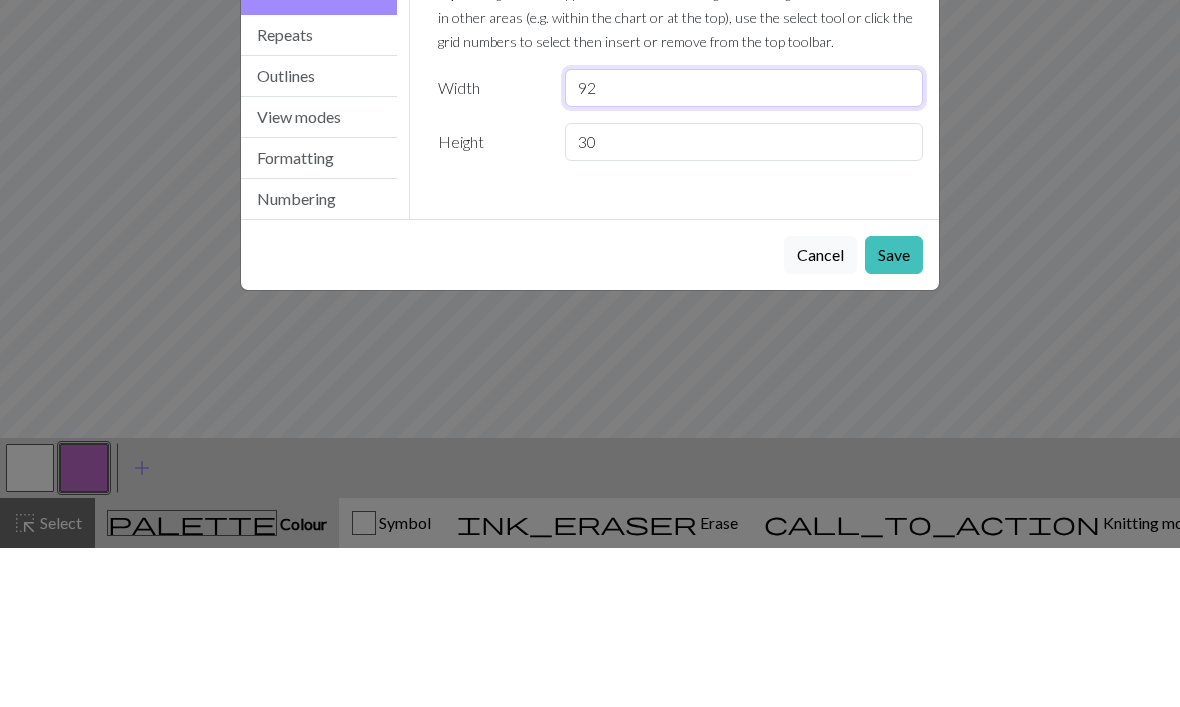 click on "92" at bounding box center [744, 247] 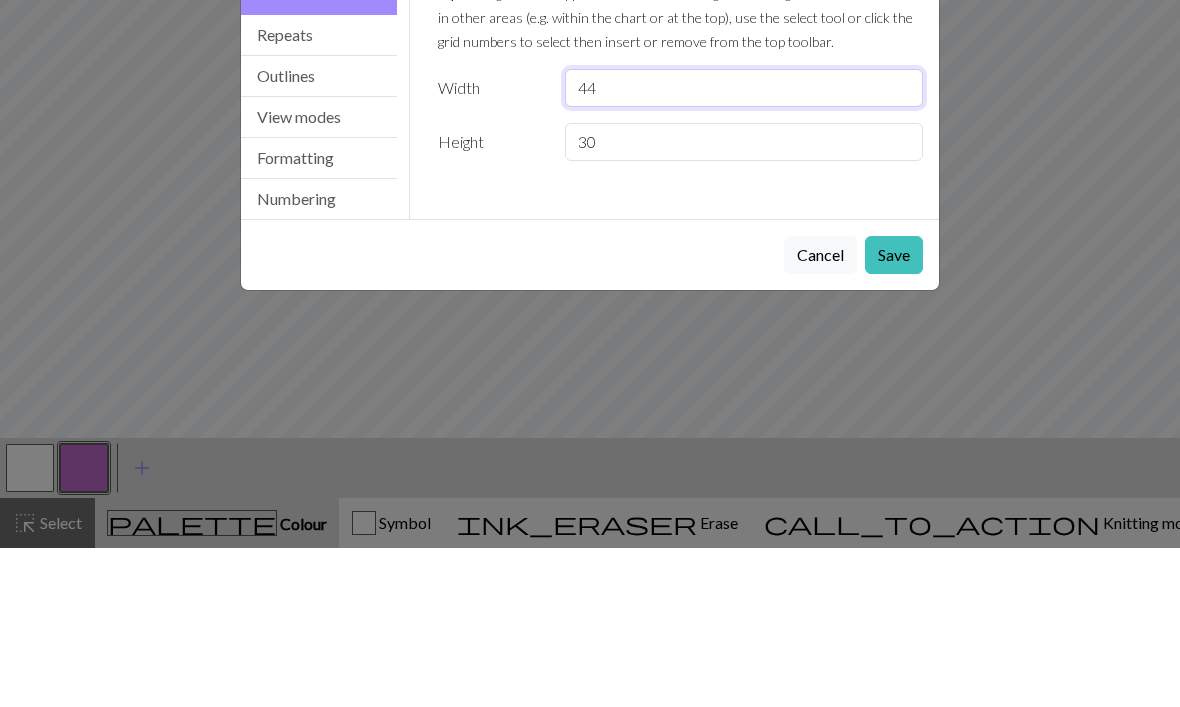 type on "44" 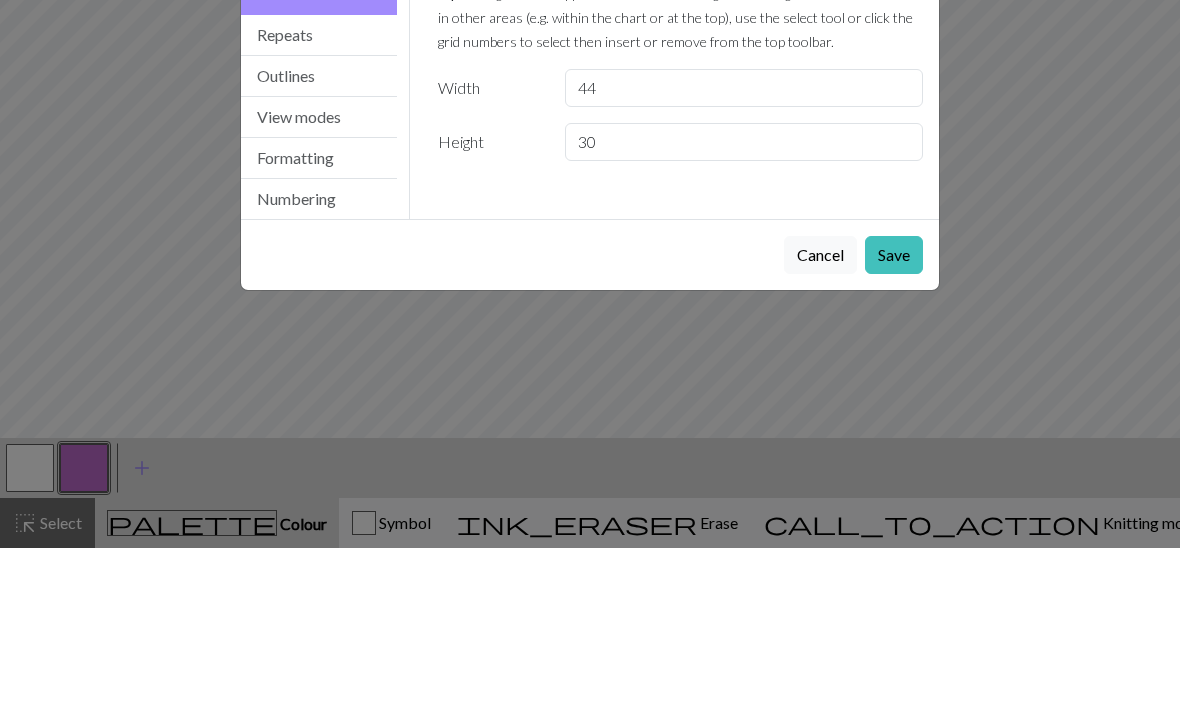 click on "Save" at bounding box center [894, 414] 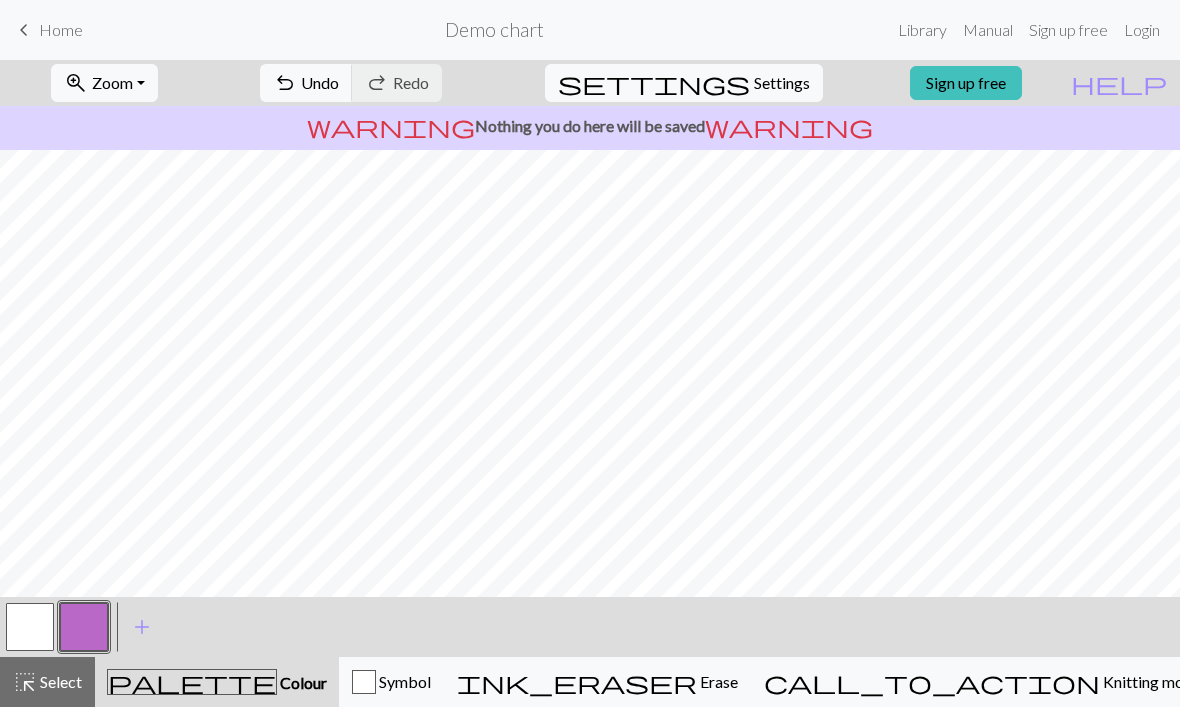 click at bounding box center (30, 627) 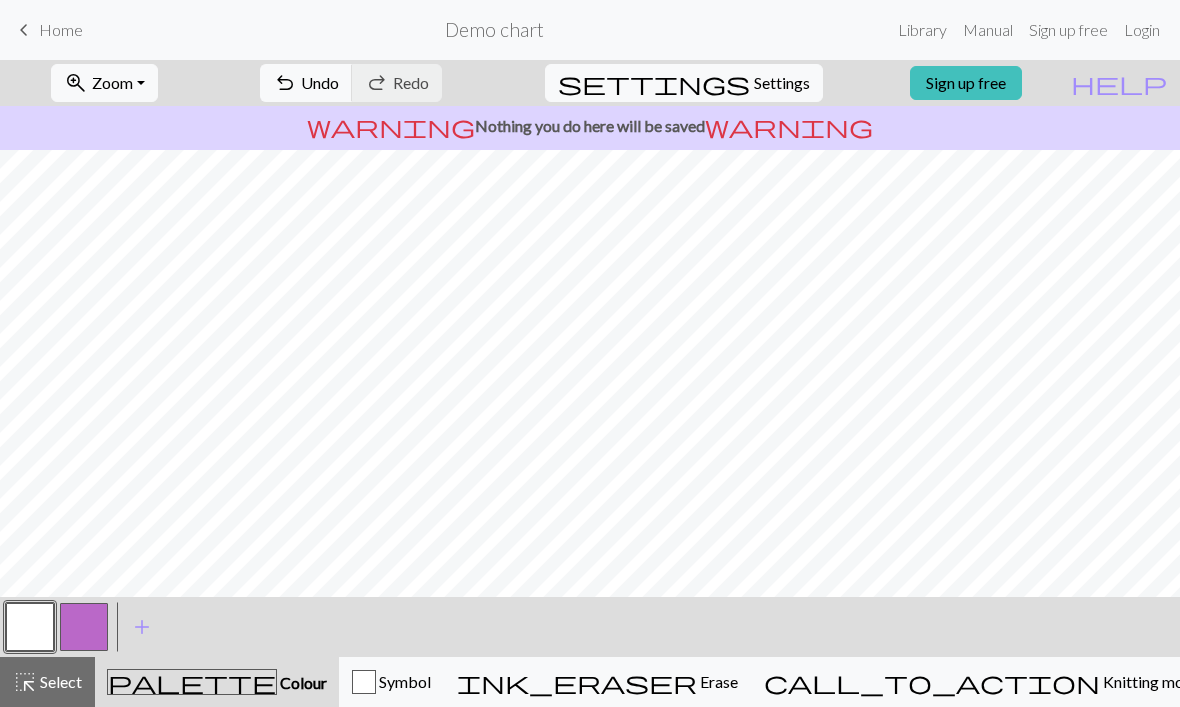 click at bounding box center [30, 627] 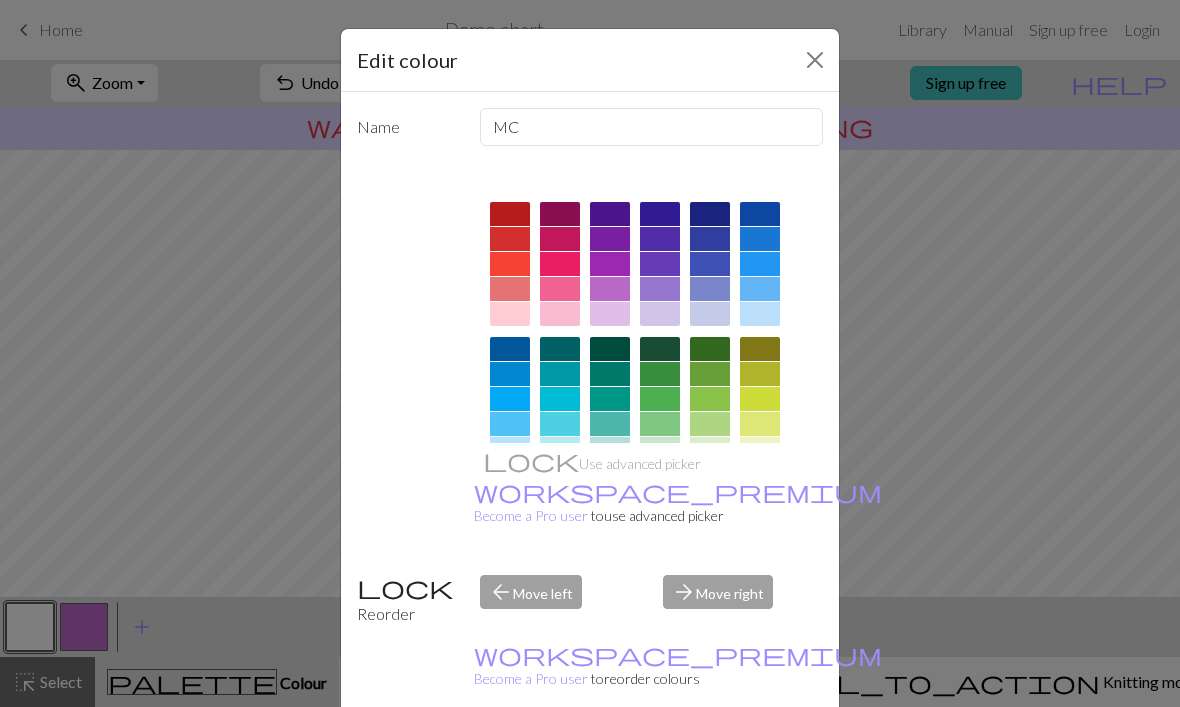 click on "Edit colour Name MC Use advanced picker workspace_premium Become a Pro user   to  use advanced picker Reorder arrow_back Move left arrow_forward Move right workspace_premium Become a Pro user   to  reorder colours Delete Done Cancel" at bounding box center (590, 353) 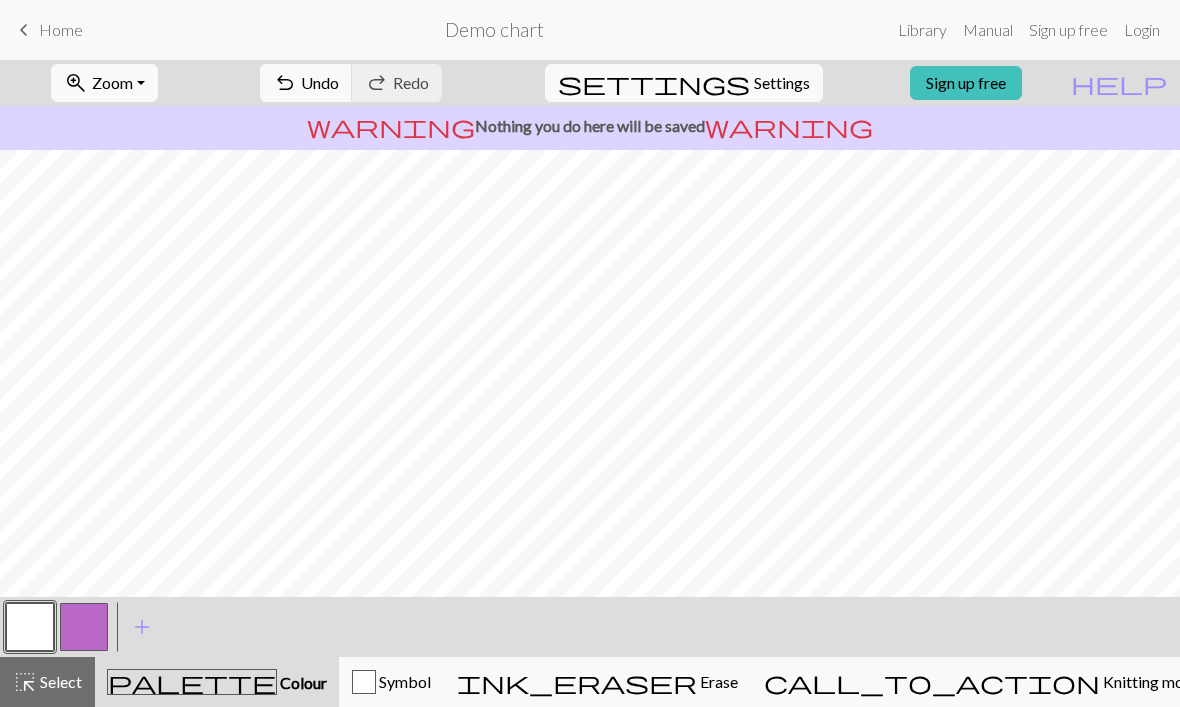click at bounding box center [84, 627] 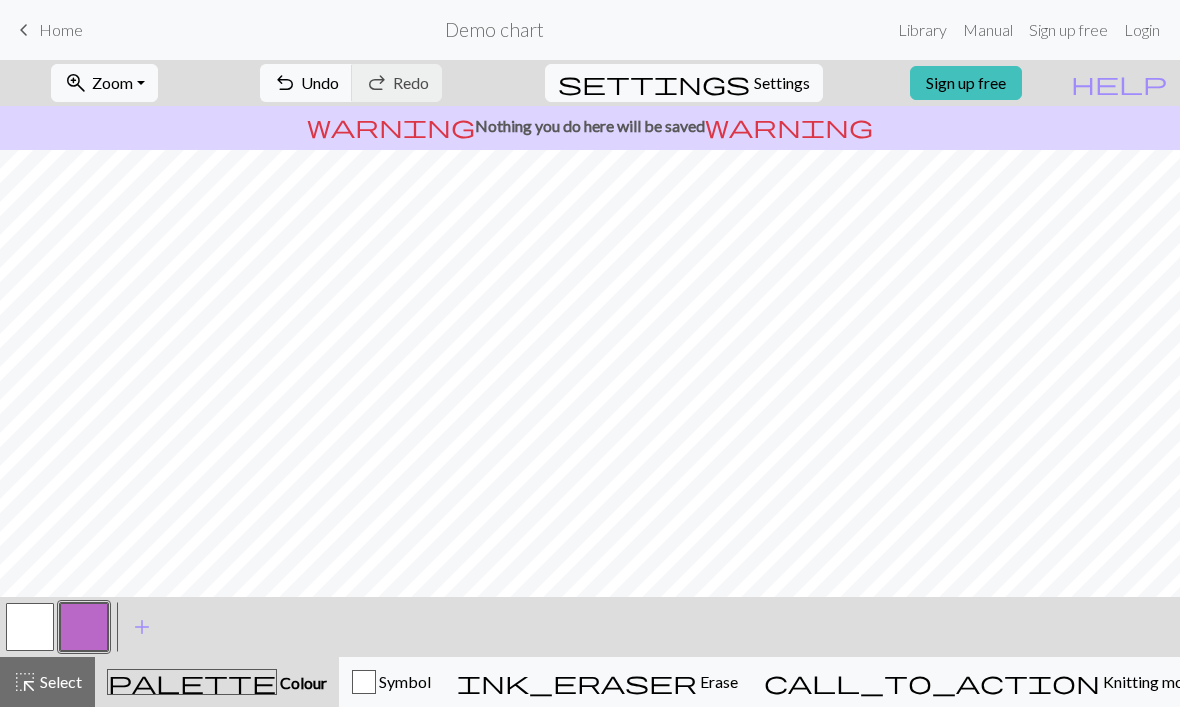 click at bounding box center [84, 627] 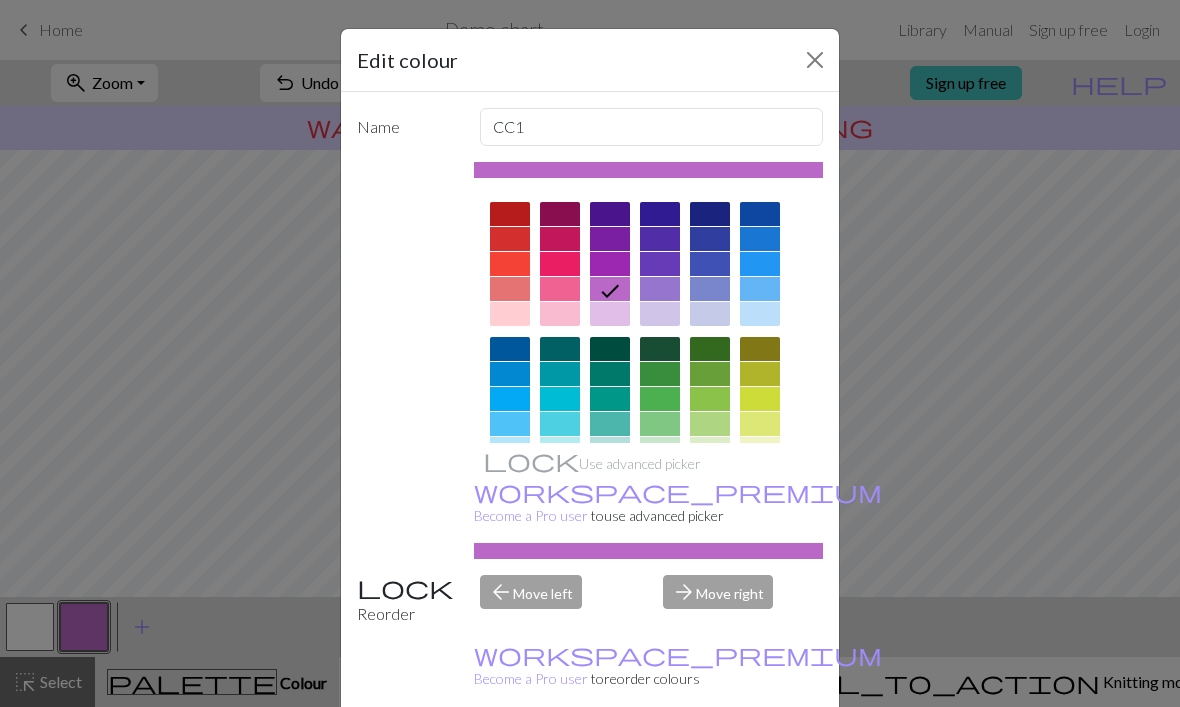 click at bounding box center (815, 60) 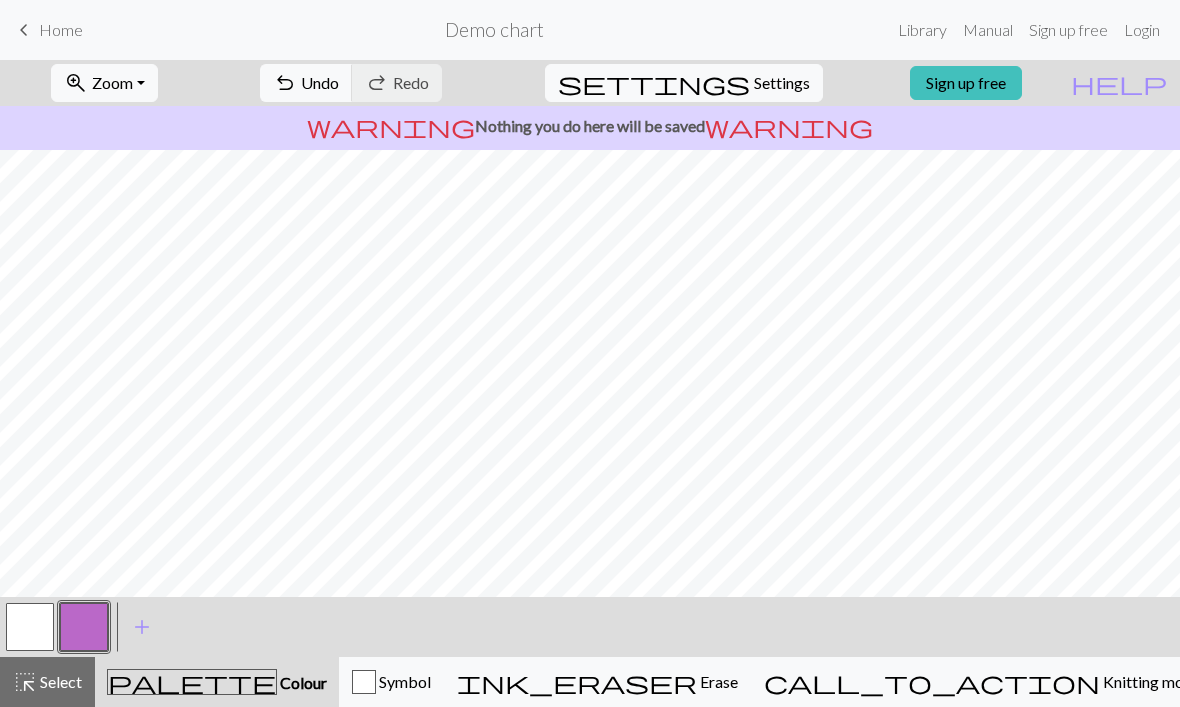 click on "Erase" at bounding box center (717, 681) 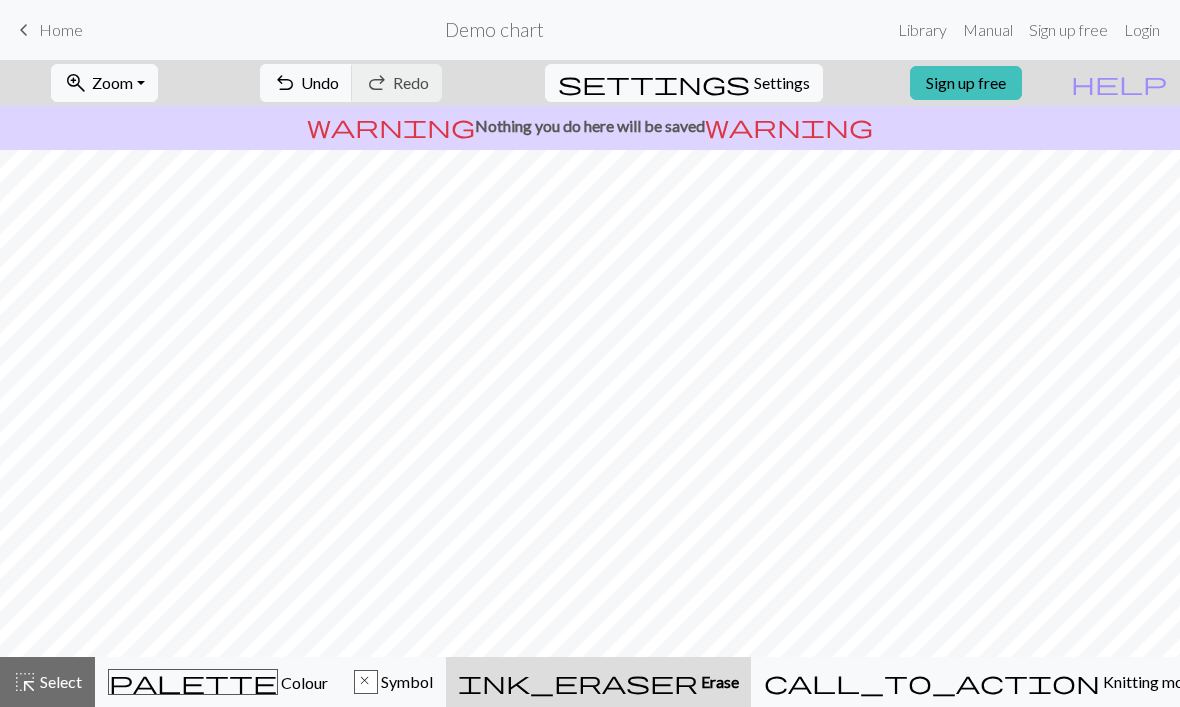 click on "undo Undo Undo" at bounding box center (306, 83) 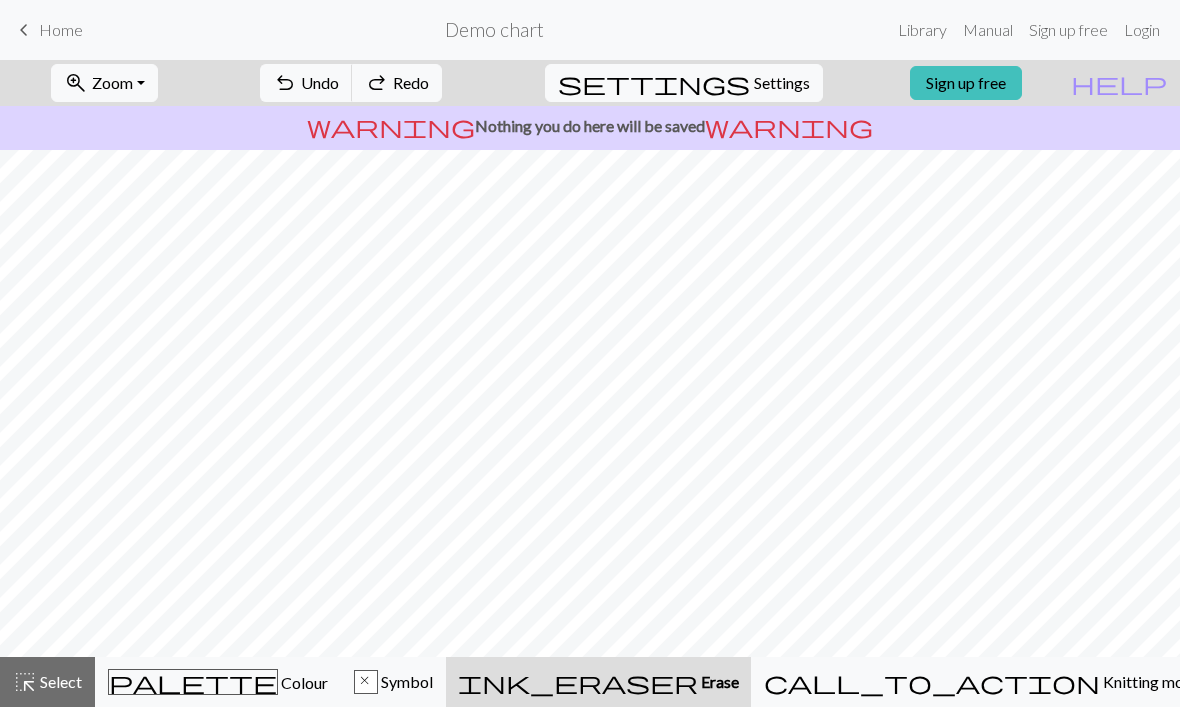 click on "Manual" at bounding box center [988, 30] 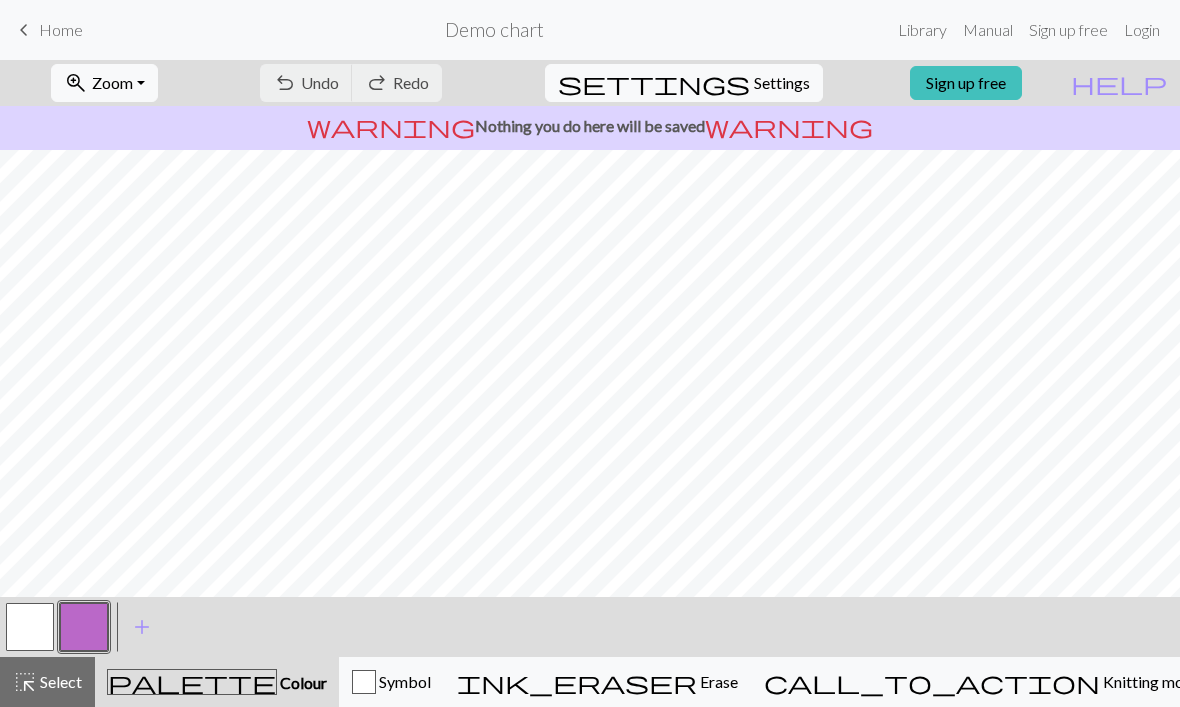 scroll, scrollTop: 0, scrollLeft: 0, axis: both 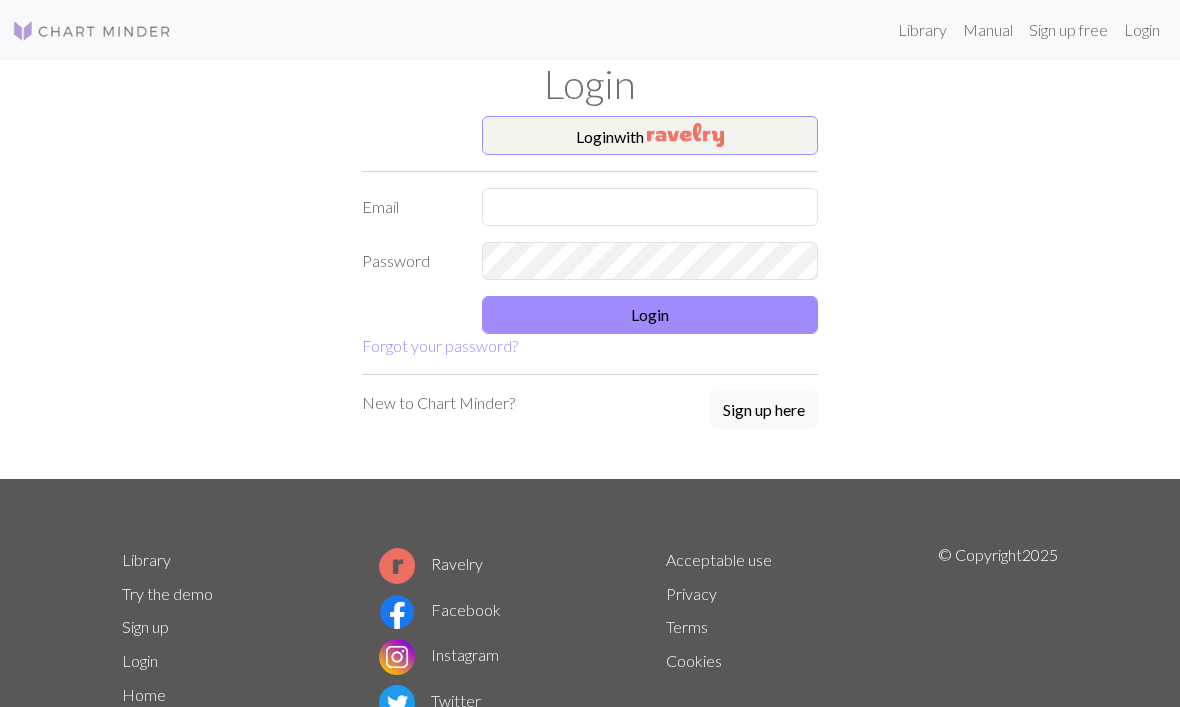 click at bounding box center (685, 135) 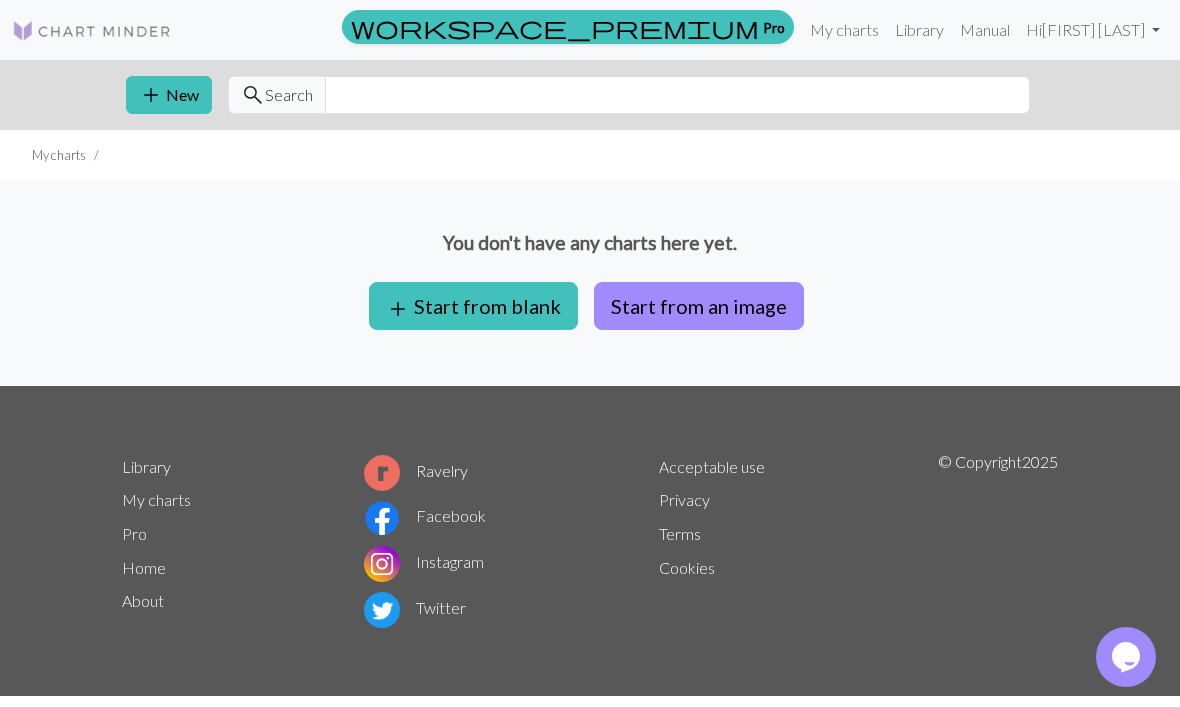 click on "Start from an image" at bounding box center (699, 306) 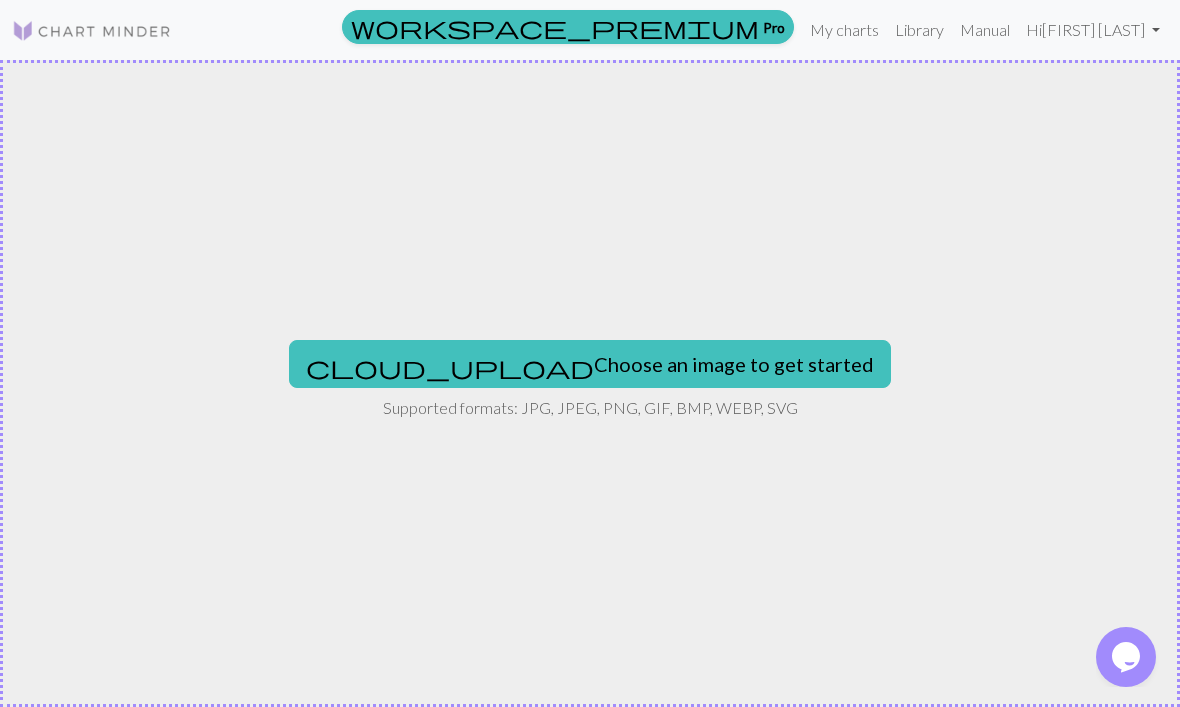 click on "cloud_upload  Choose an image to get started" at bounding box center (590, 364) 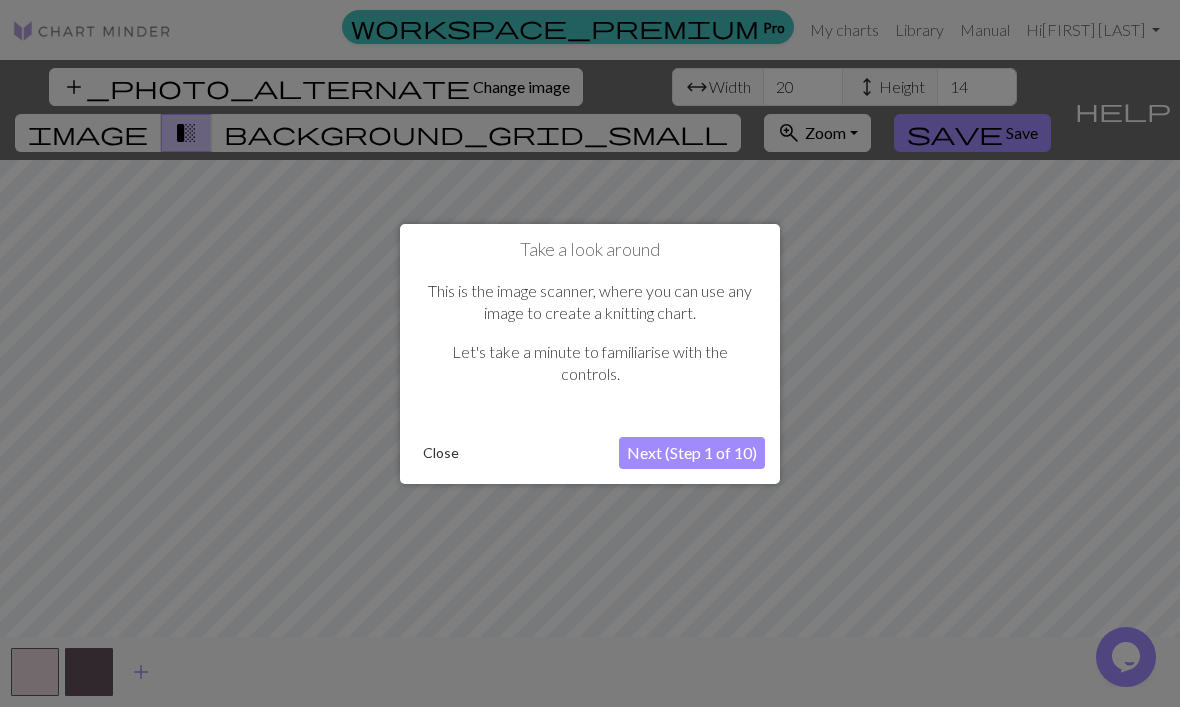 click on "Next (Step 1 of 10)" at bounding box center [692, 453] 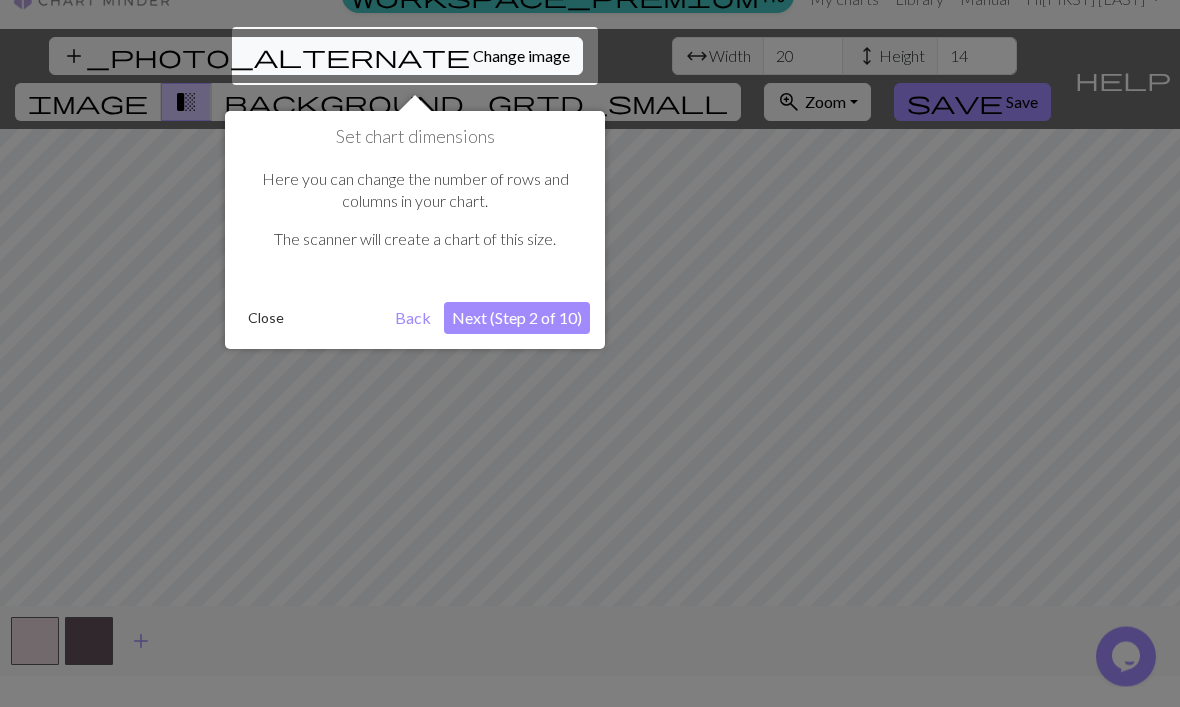 scroll, scrollTop: 38, scrollLeft: 0, axis: vertical 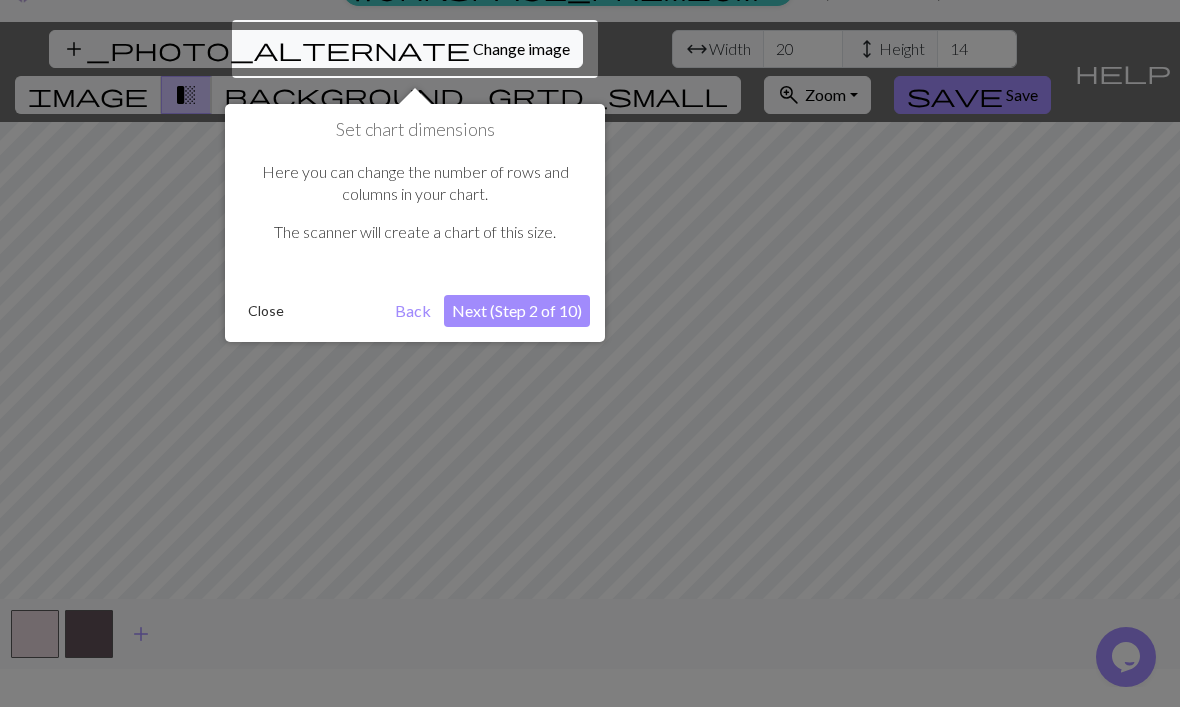 click on "Next (Step 2 of 10)" at bounding box center (517, 311) 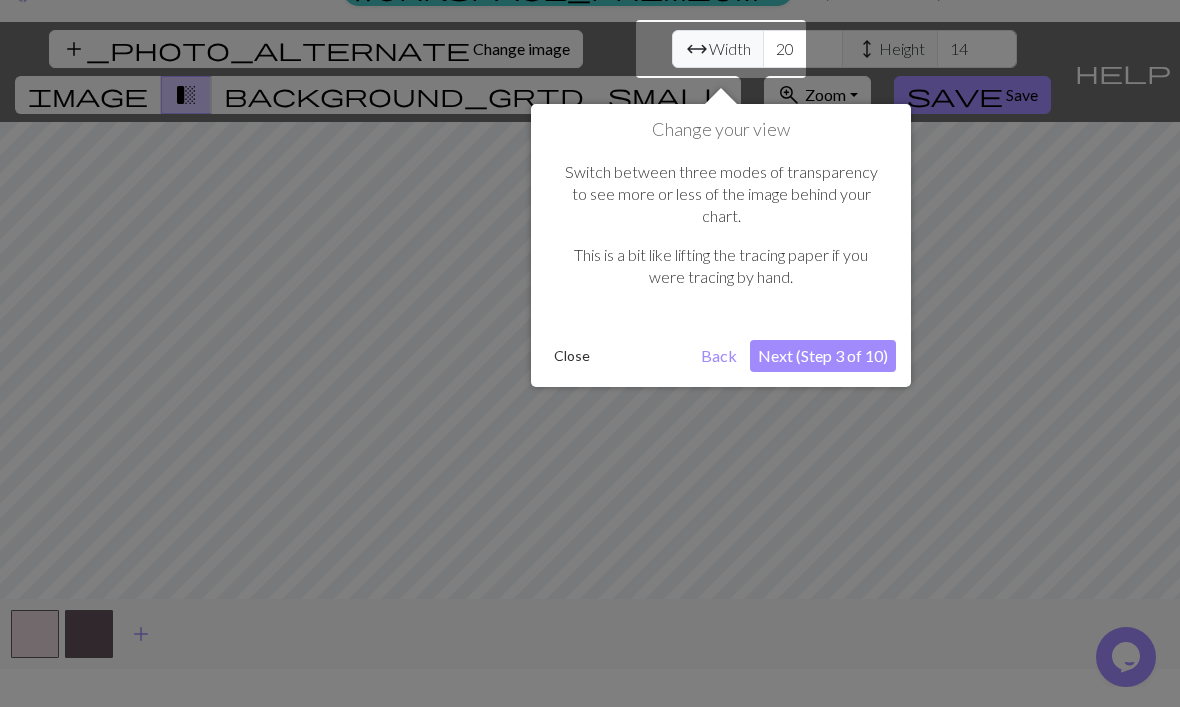 click on "Next (Step 3 of 10)" at bounding box center (823, 356) 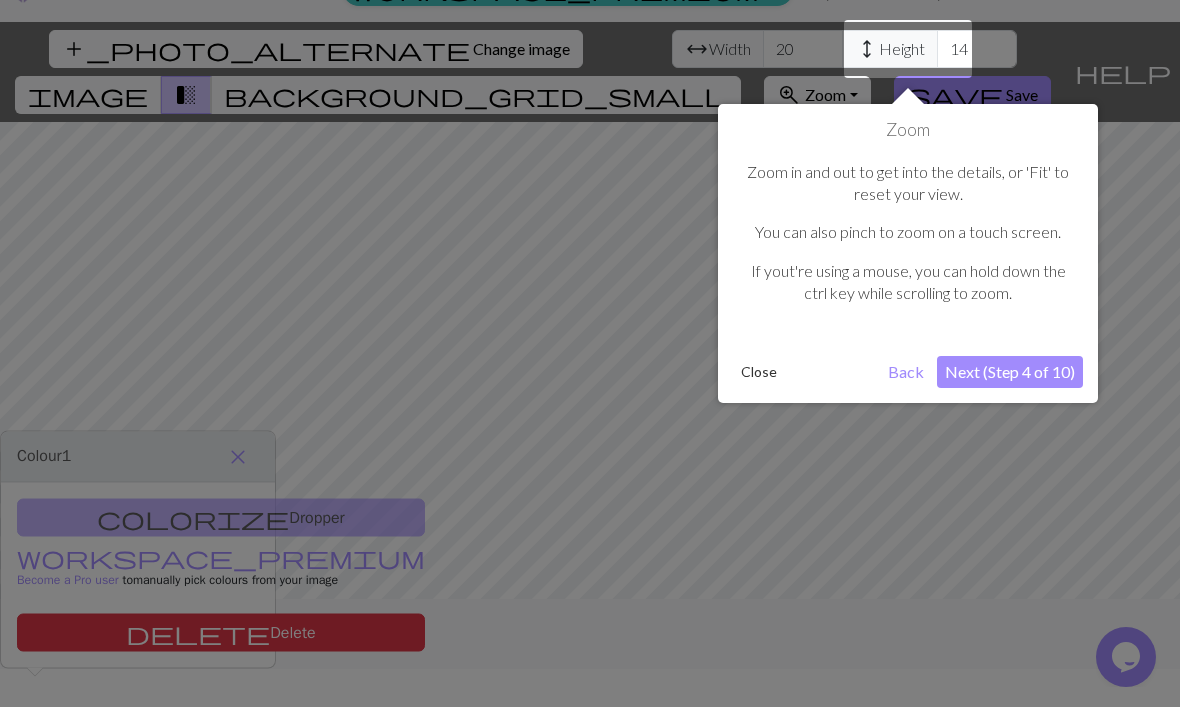 click on "Next (Step 4 of 10)" at bounding box center (1010, 372) 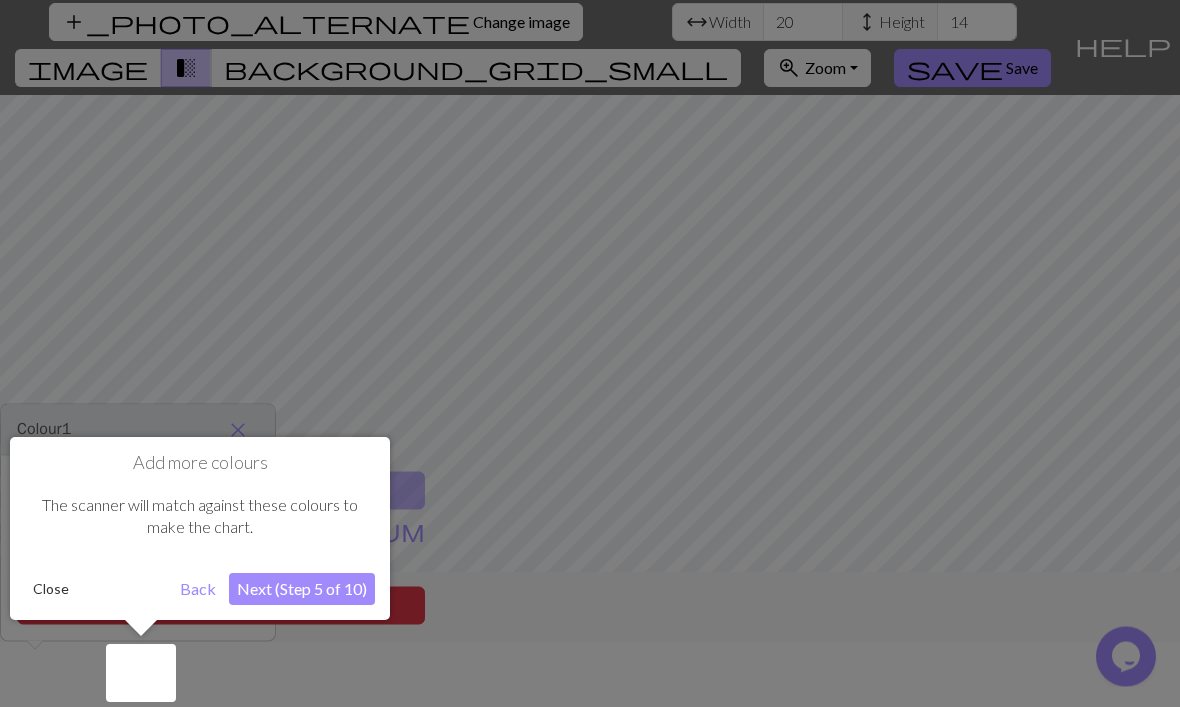 scroll, scrollTop: 67, scrollLeft: 0, axis: vertical 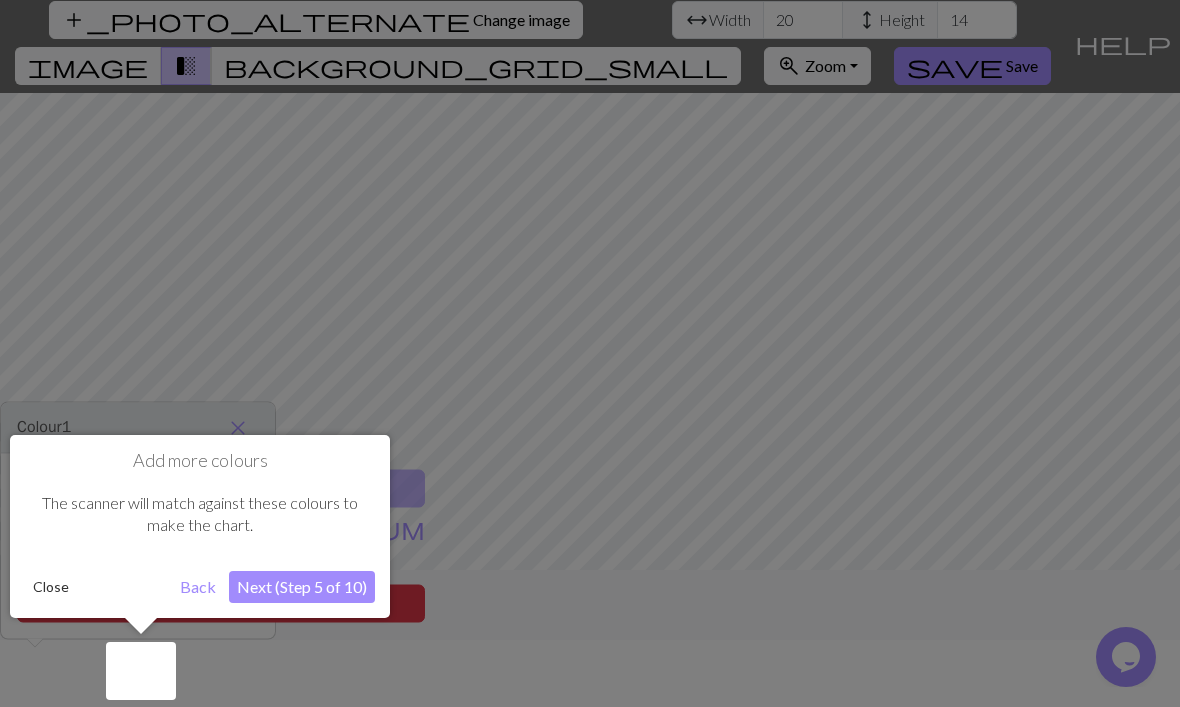 click on "Next (Step 5 of 10)" at bounding box center [302, 587] 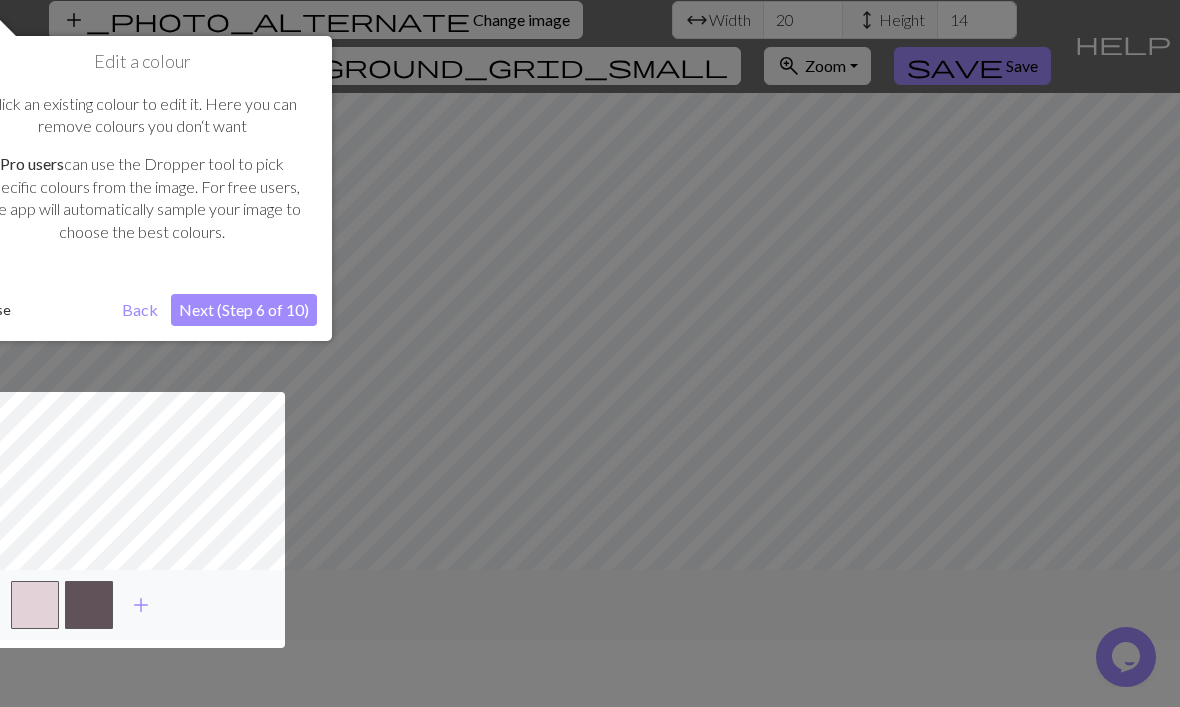 click on "Next (Step 6 of 10)" at bounding box center [244, 310] 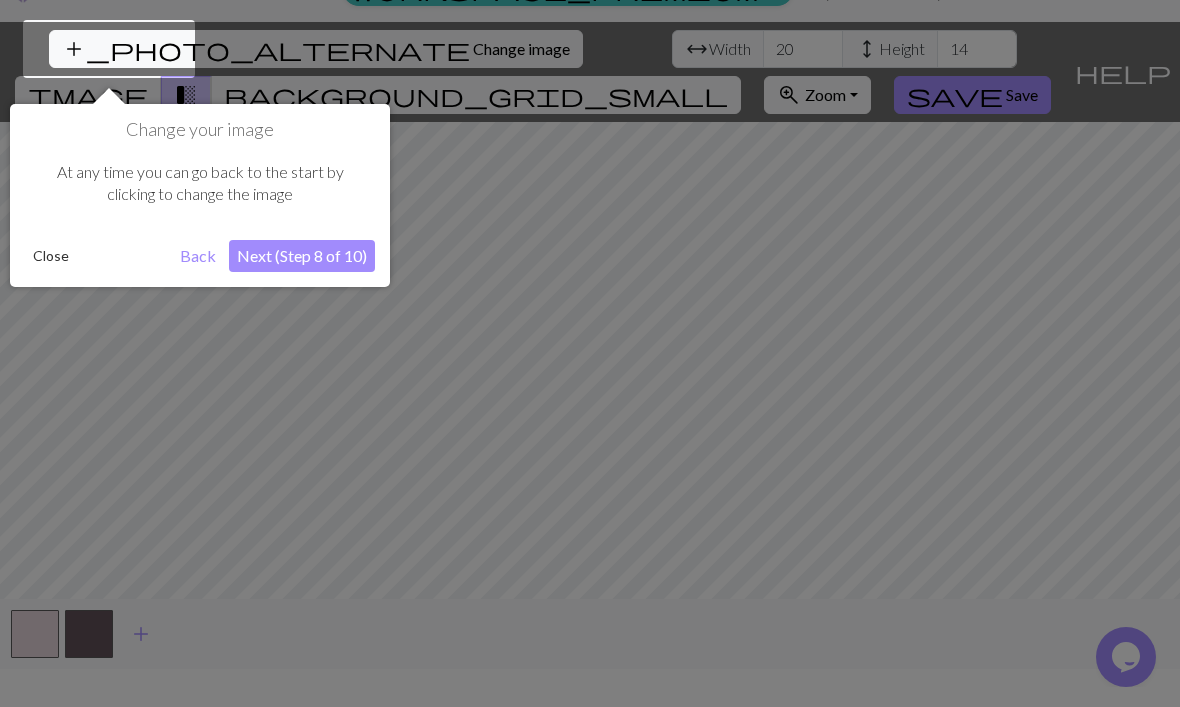 click on "Next (Step 8 of 10)" at bounding box center [302, 256] 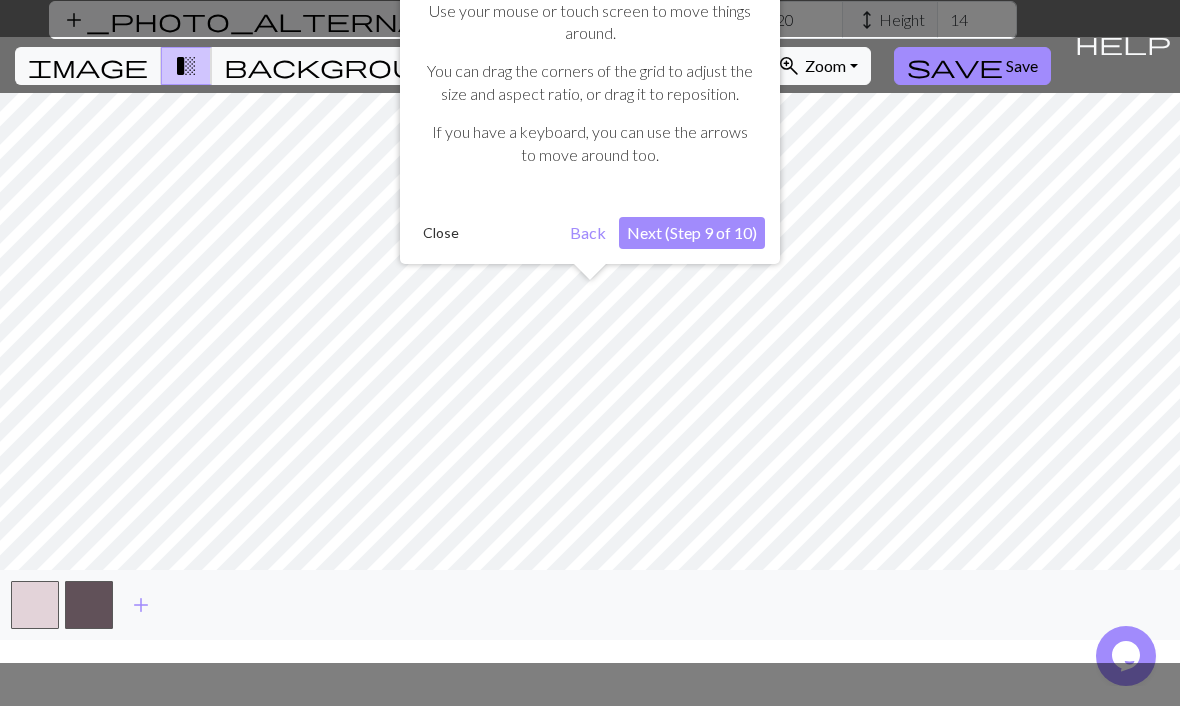 scroll, scrollTop: 67, scrollLeft: 0, axis: vertical 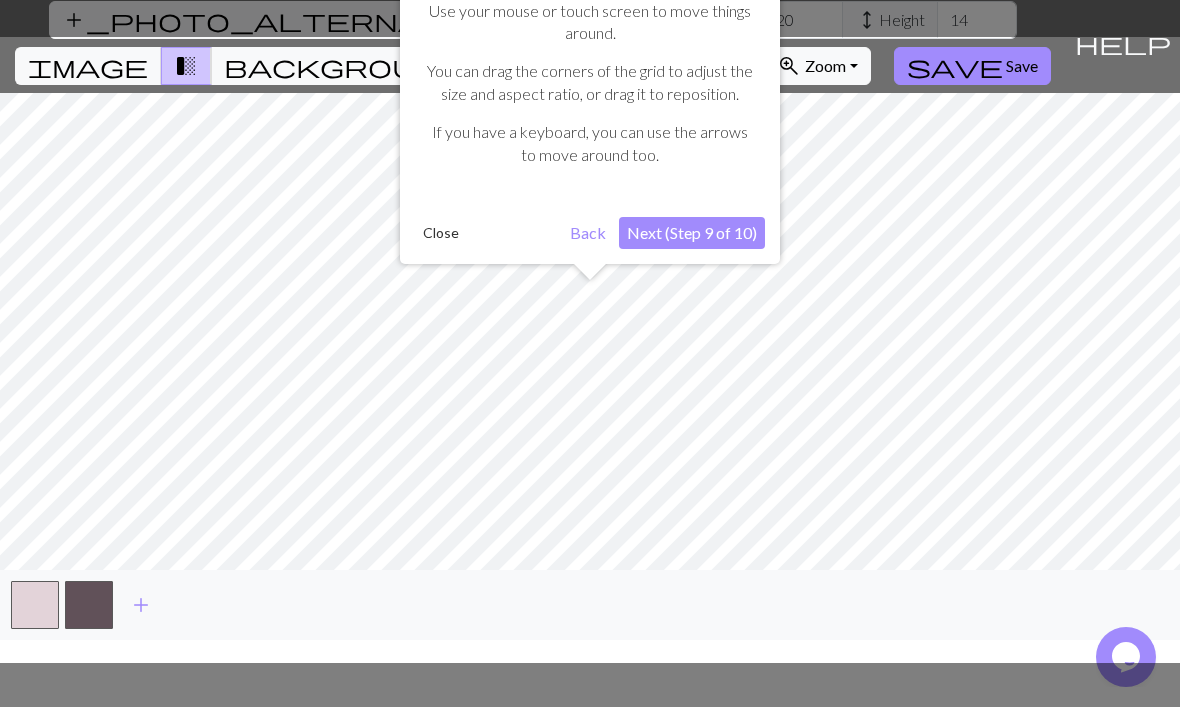 click on "Next (Step 9 of 10)" at bounding box center [692, 233] 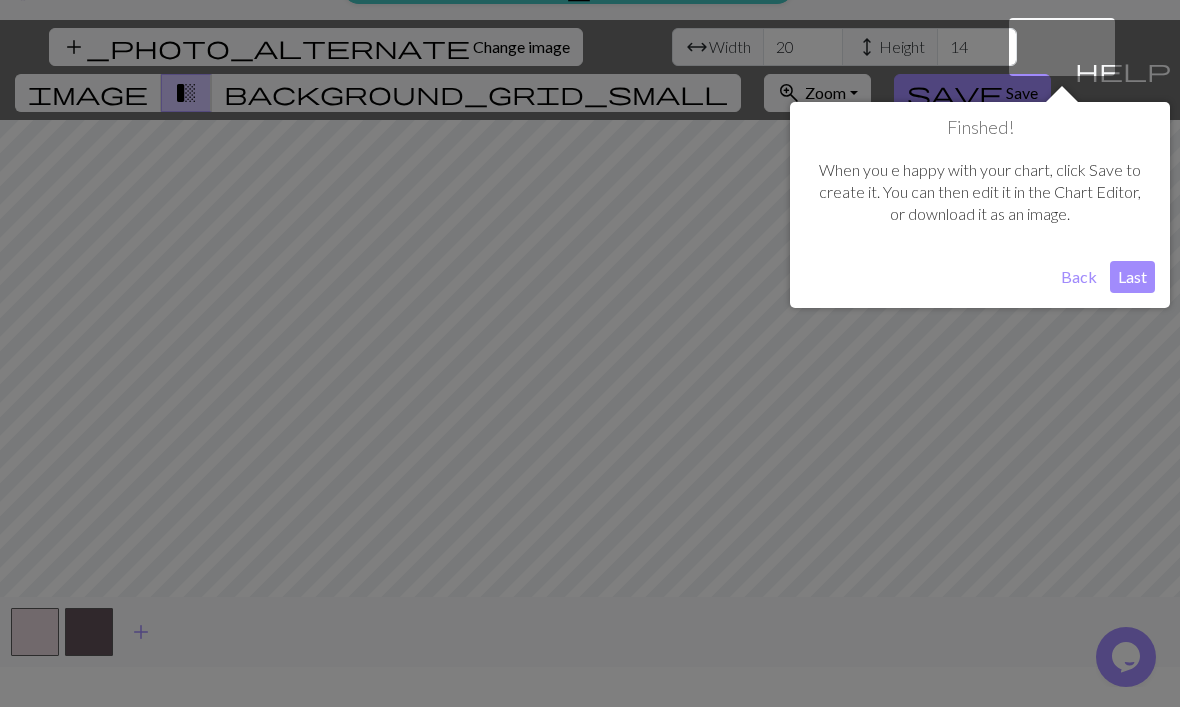 scroll, scrollTop: 38, scrollLeft: 0, axis: vertical 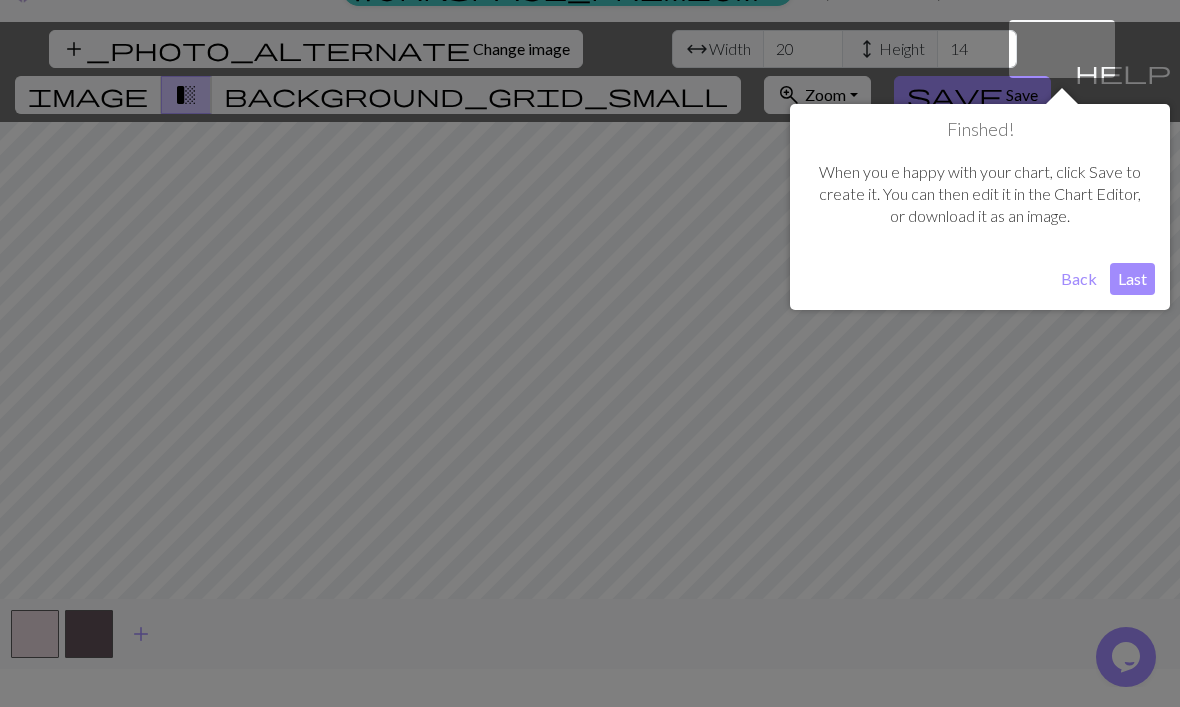 click on "Last" at bounding box center [1132, 279] 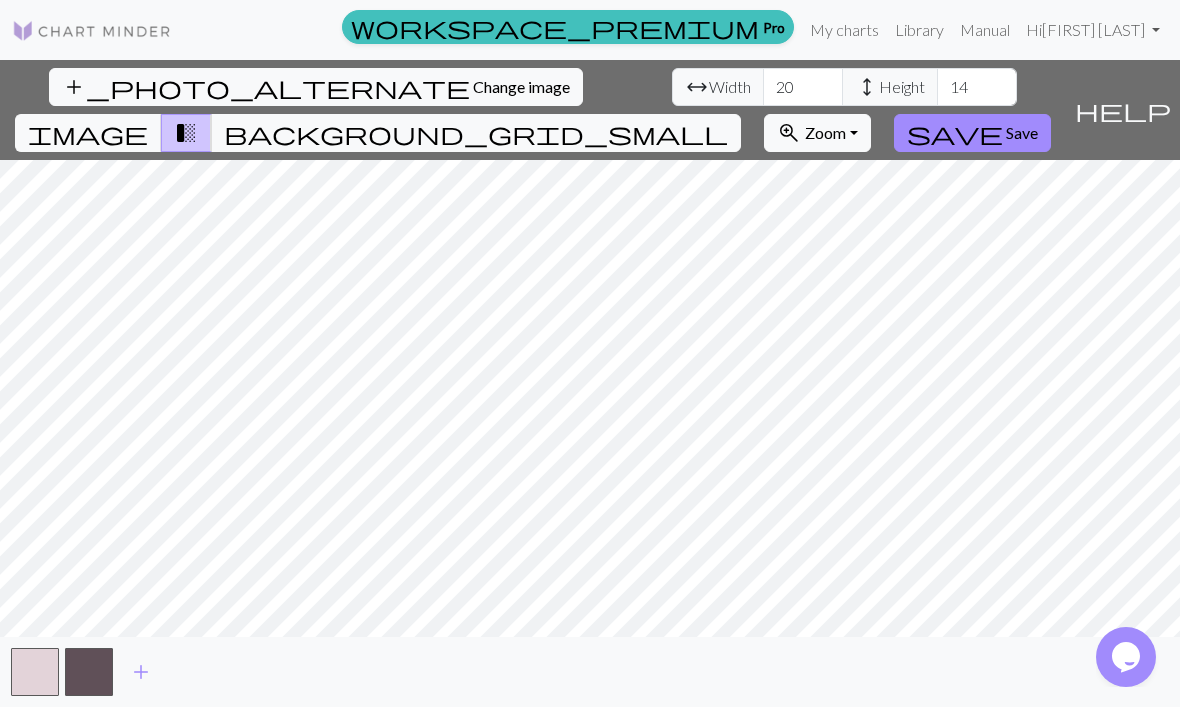 click on "background_grid_small" at bounding box center (476, 133) 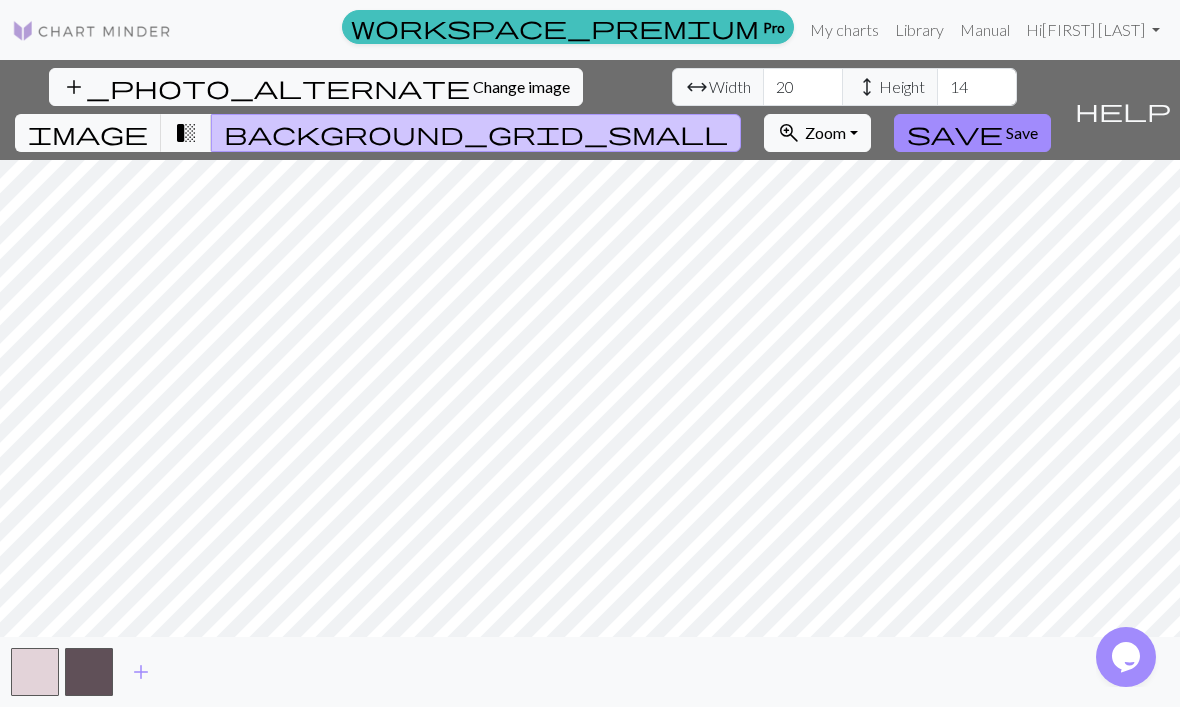 click on "transition_fade" at bounding box center (186, 133) 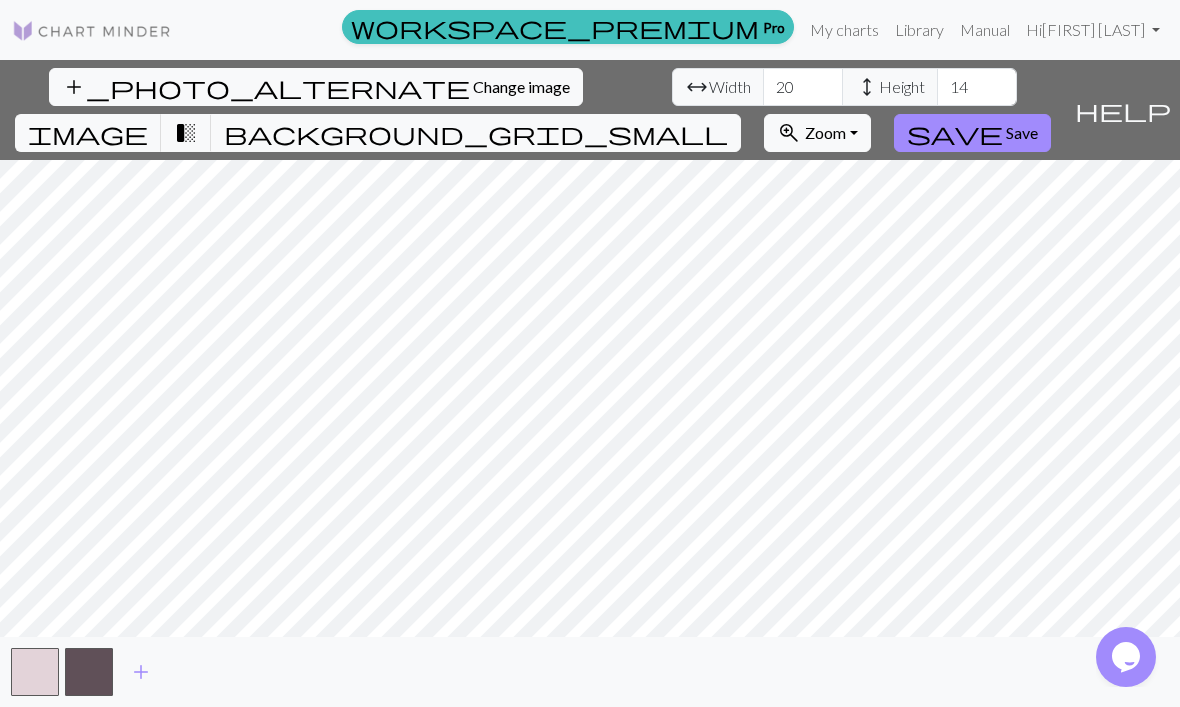 click on "transition_fade" at bounding box center [186, 133] 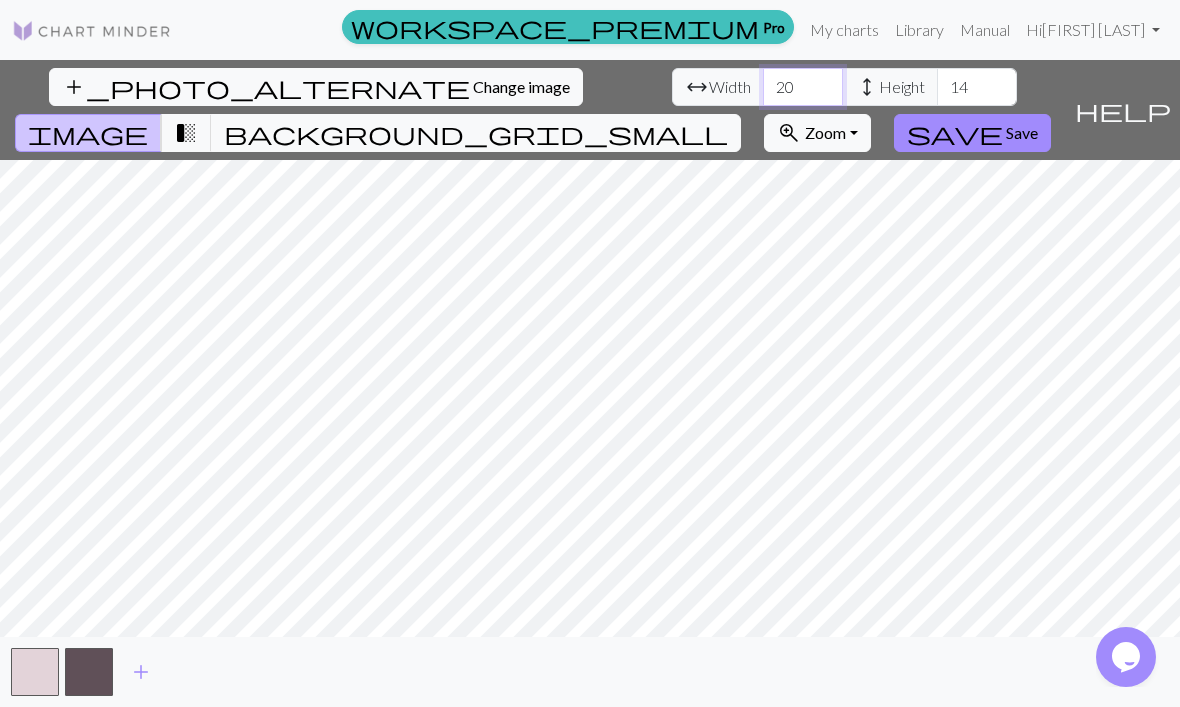 click on "20" at bounding box center [803, 87] 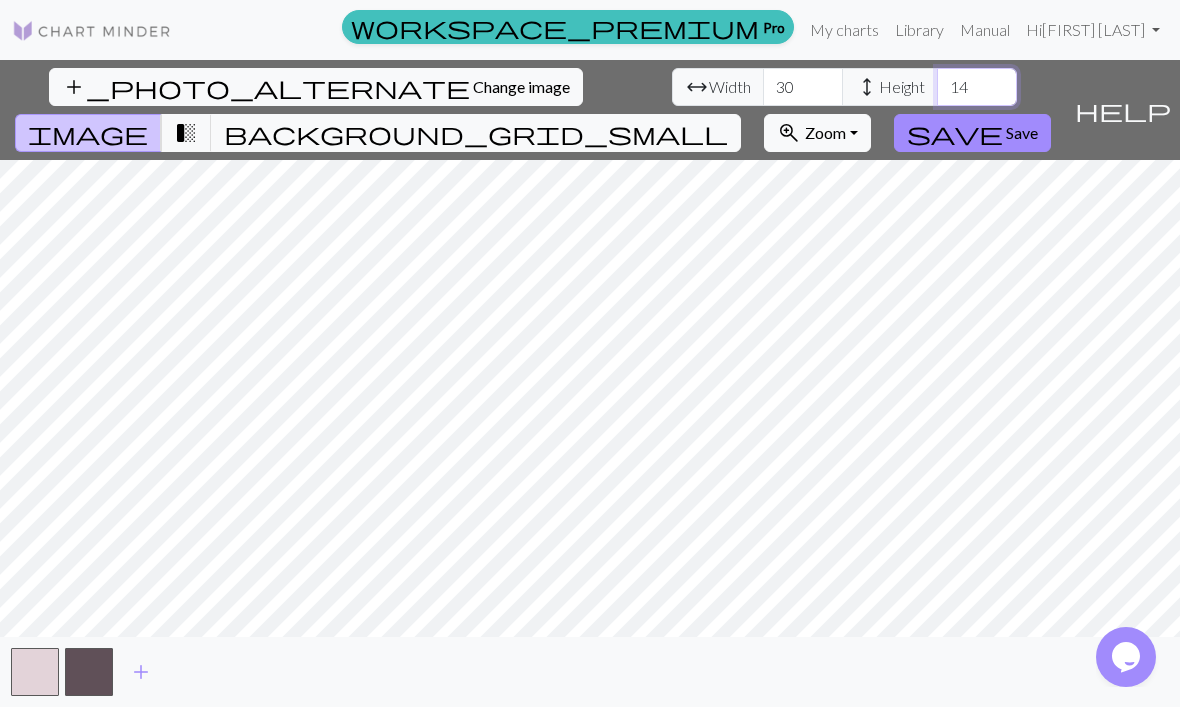 click on "14" at bounding box center (977, 87) 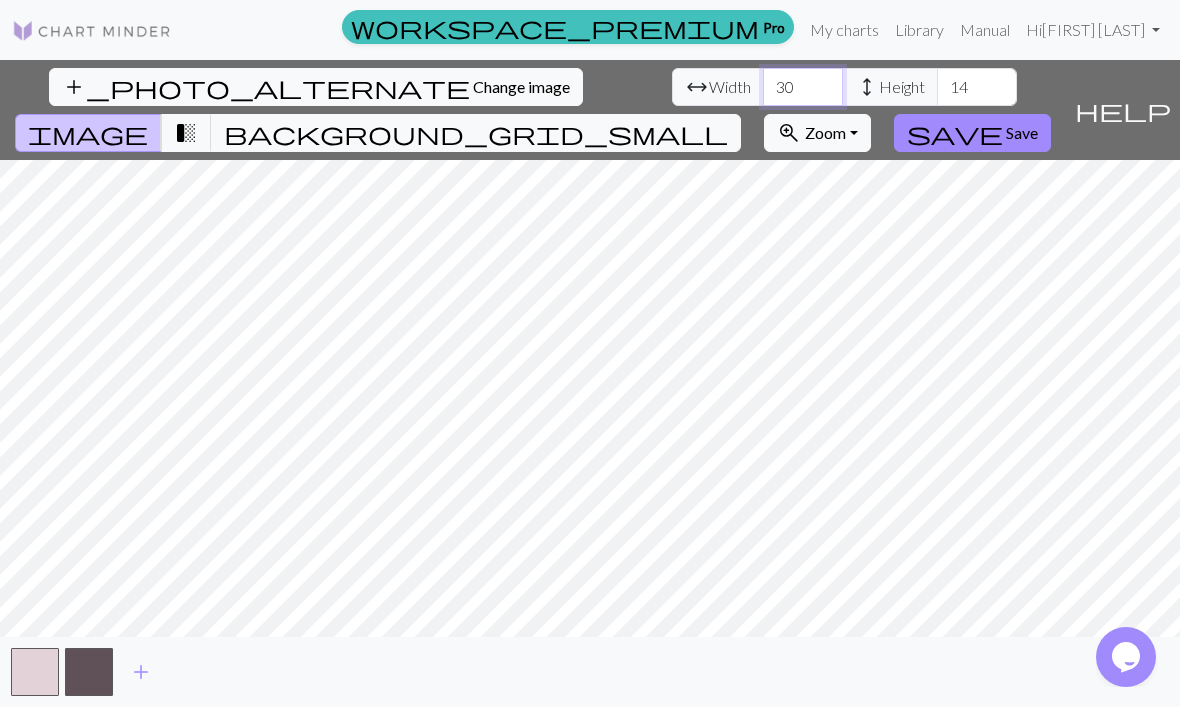 click on "30" at bounding box center (803, 87) 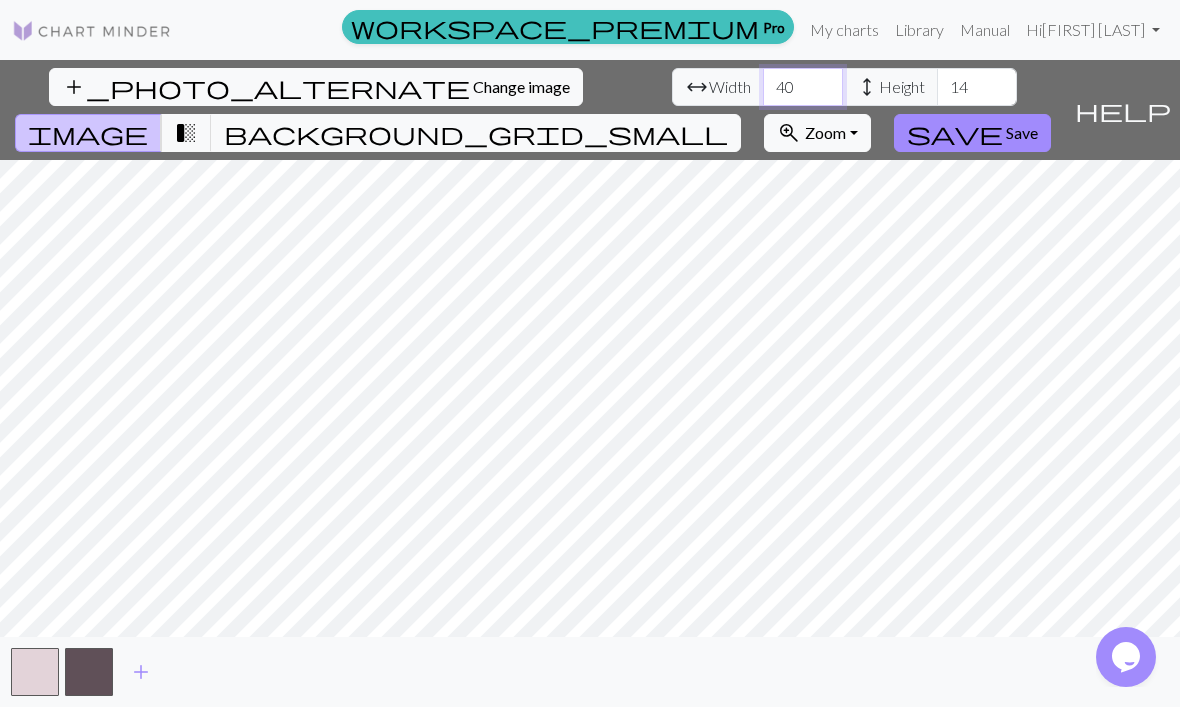 type on "40" 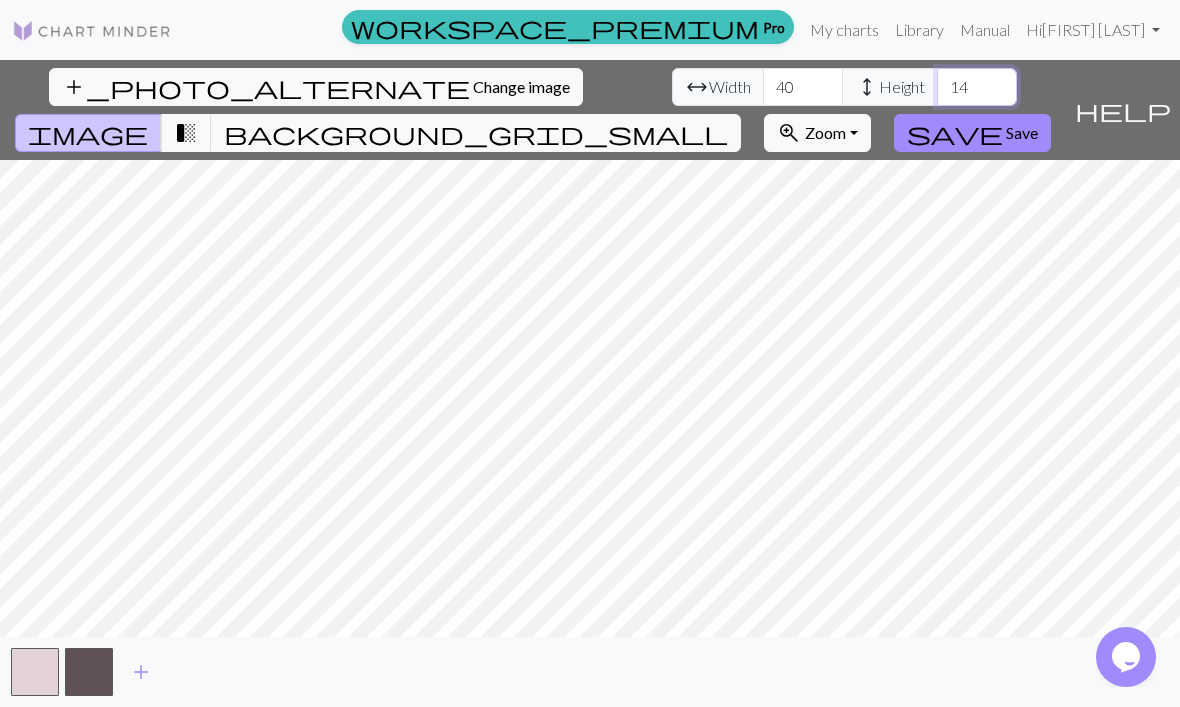 click on "14" at bounding box center [977, 87] 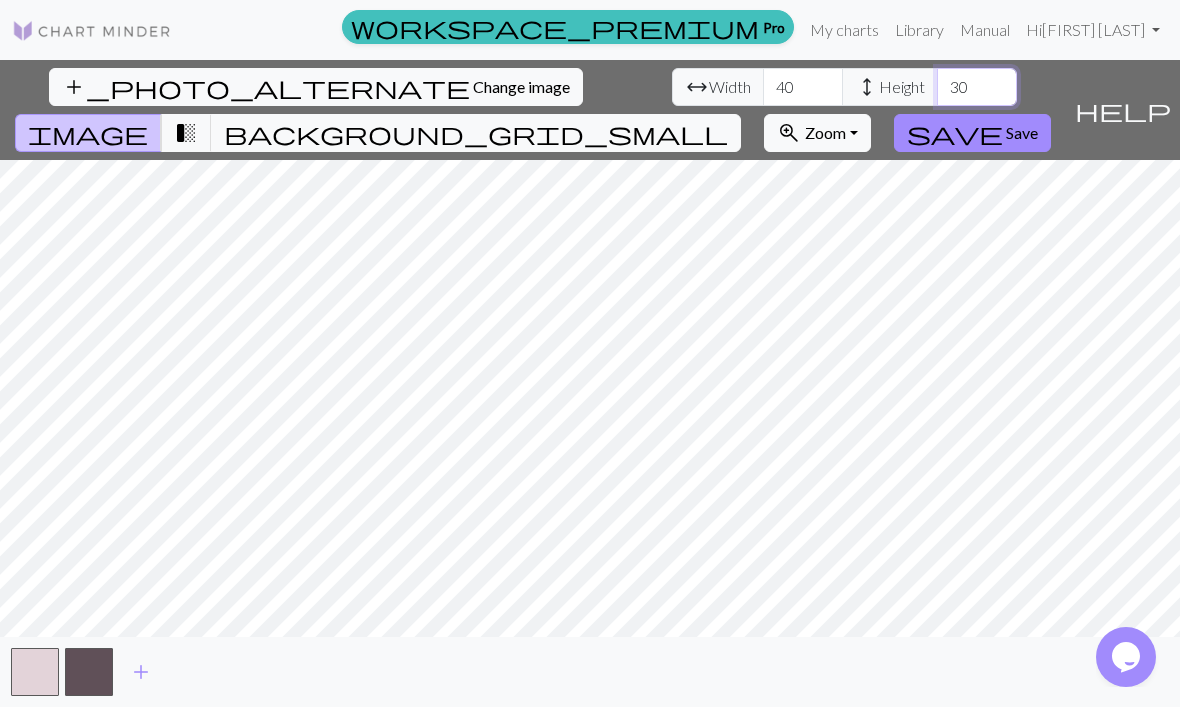 type on "30" 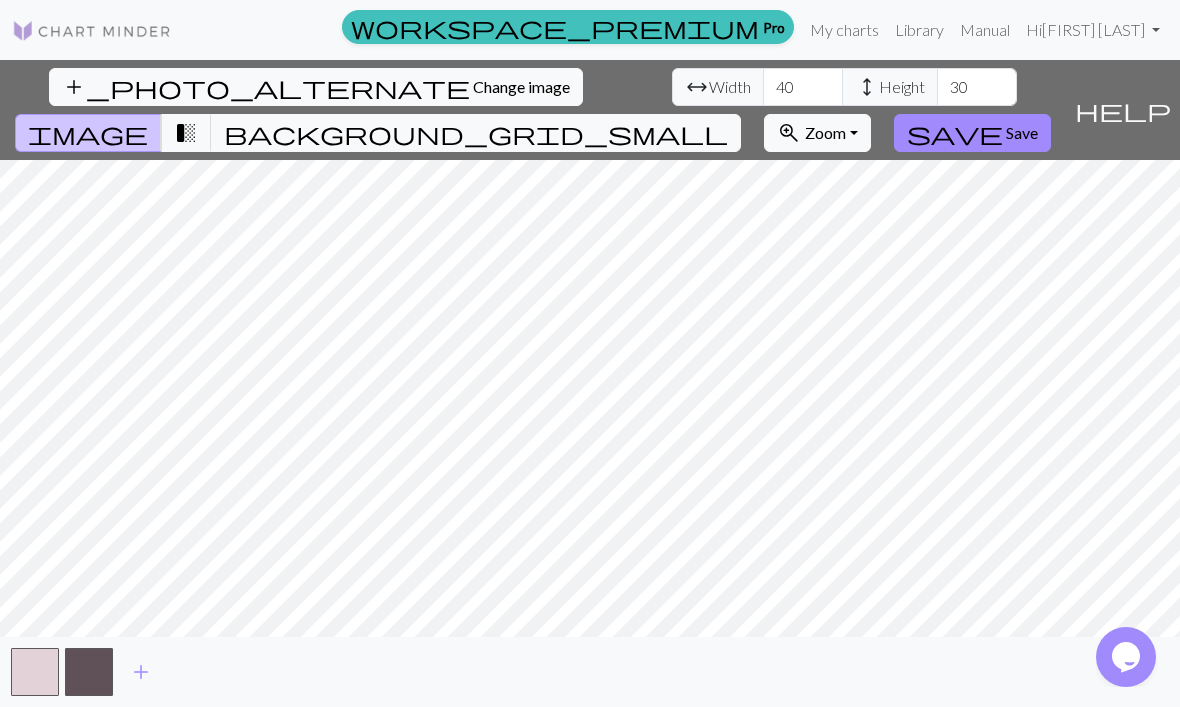 click at bounding box center [35, 672] 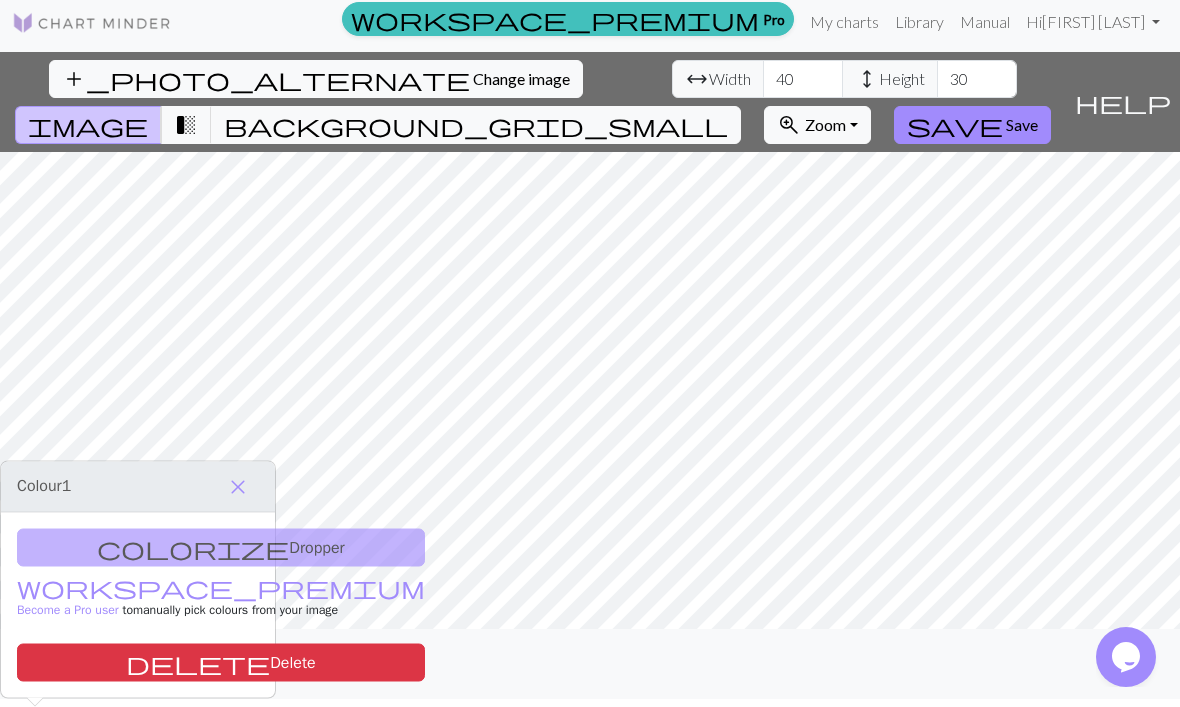click on "colorize Dropper workspace_premium Become a Pro user   to  manually pick colours from your image delete Delete" at bounding box center [138, 605] 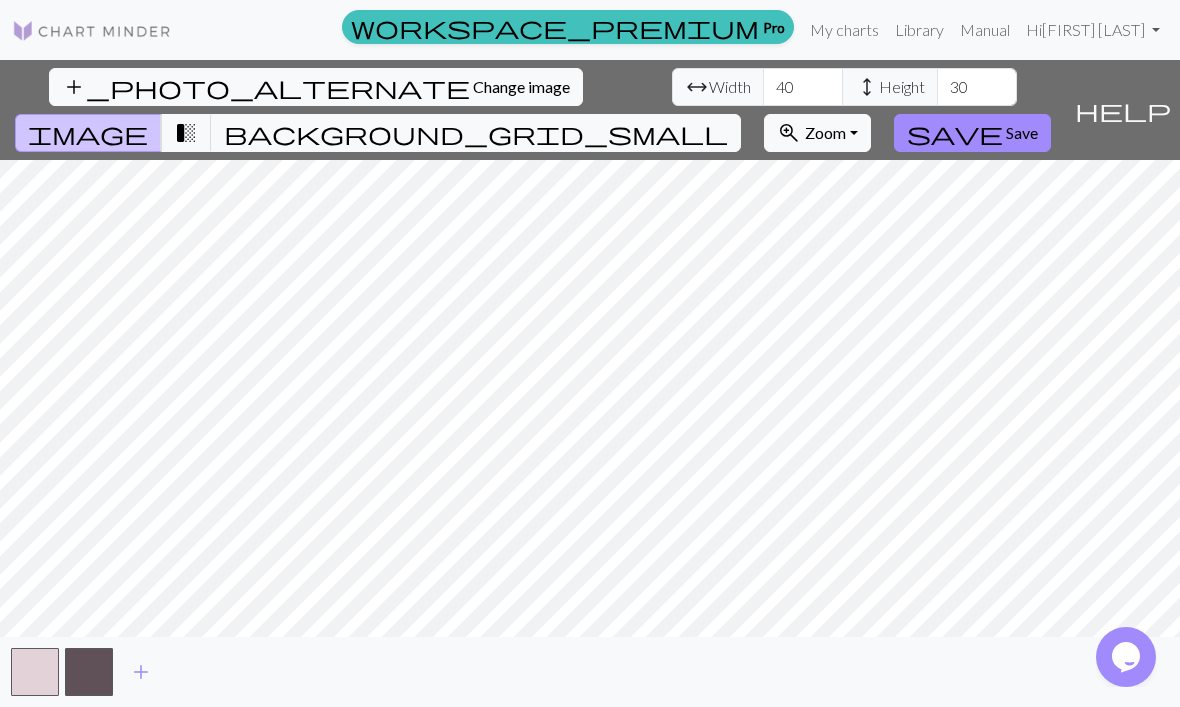 click on "save   Save" at bounding box center [972, 133] 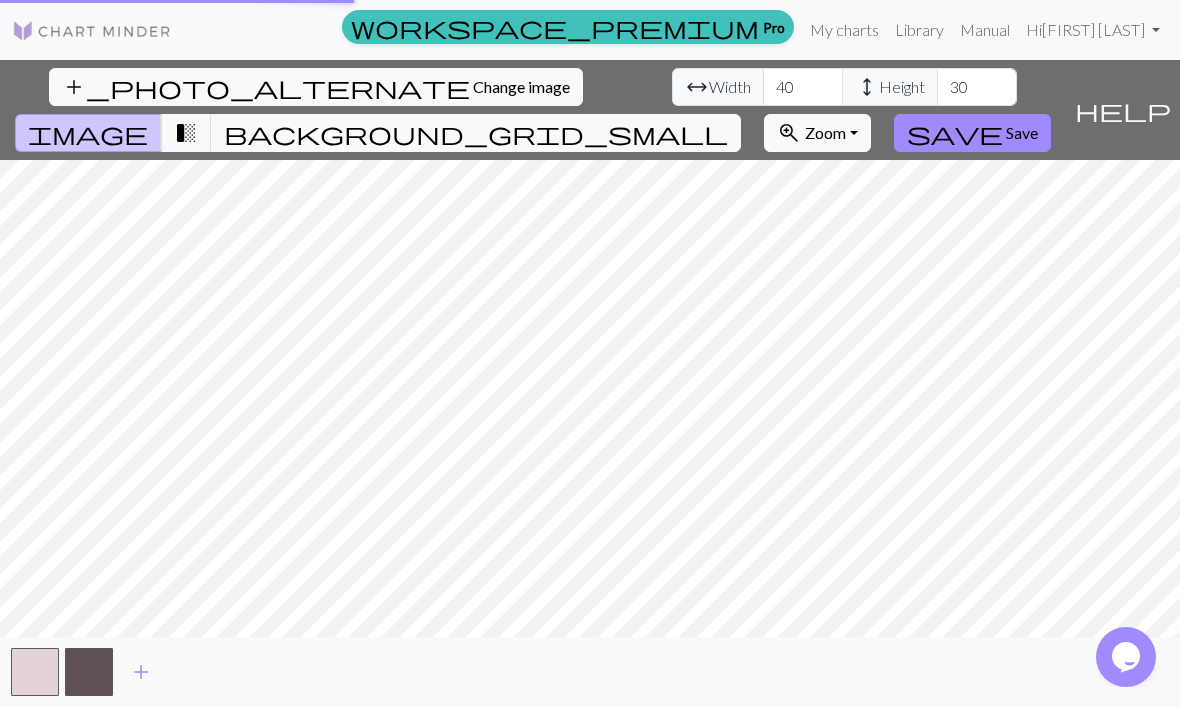 scroll, scrollTop: 0, scrollLeft: 0, axis: both 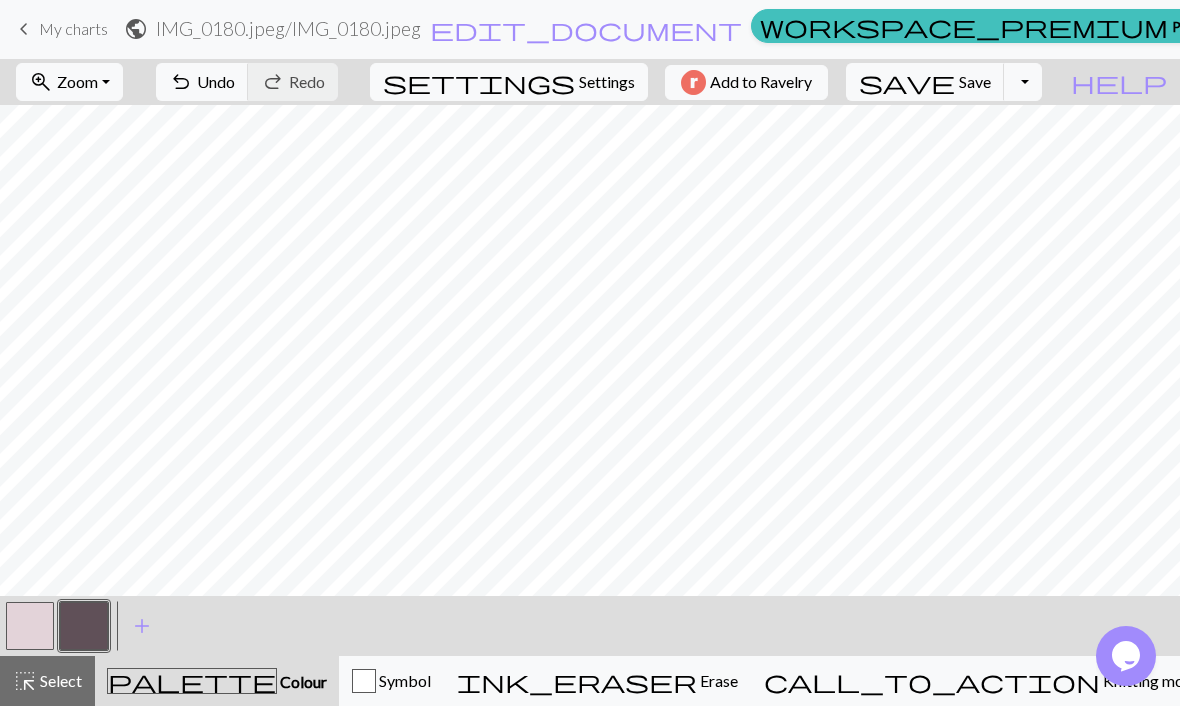 click on "Knitting mode" at bounding box center [1150, 681] 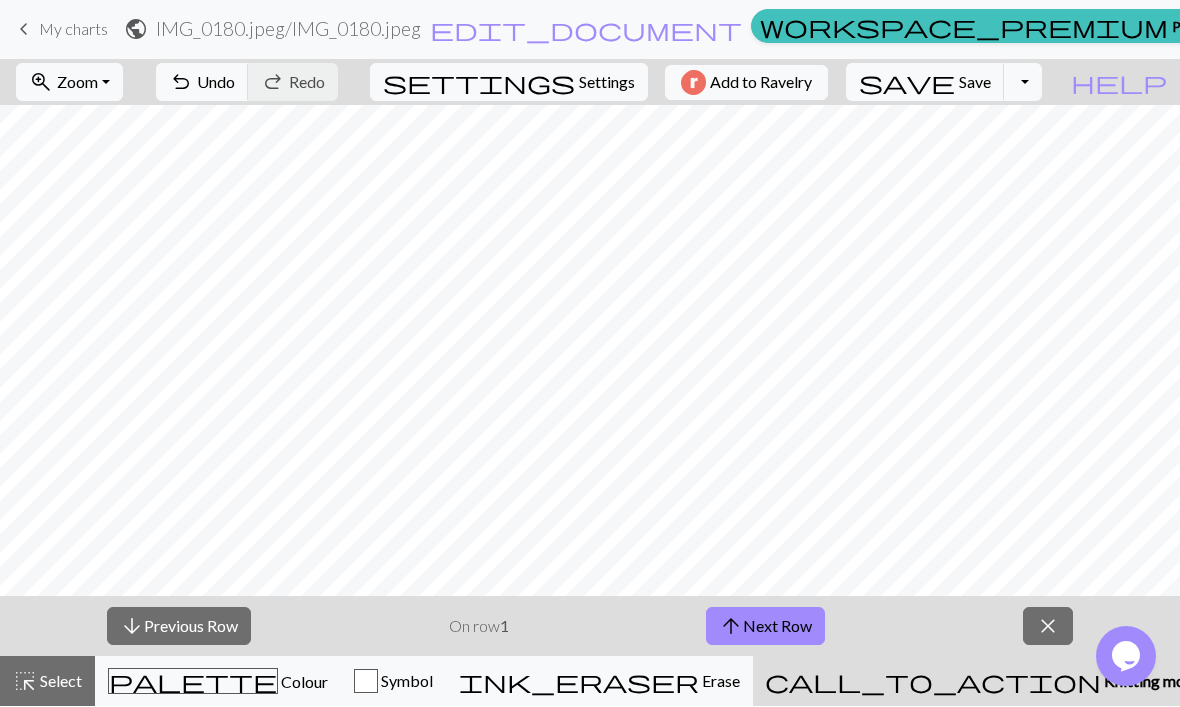 click on "Colour" at bounding box center (303, 682) 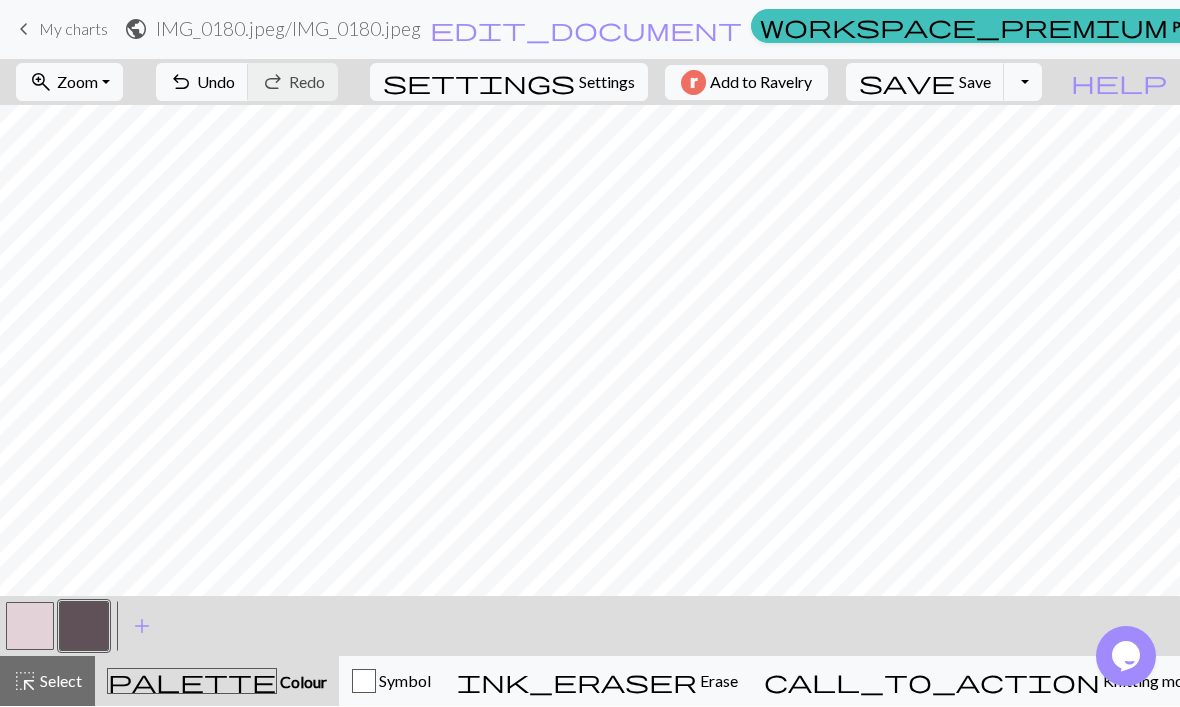 click on "edit_document" at bounding box center (586, 30) 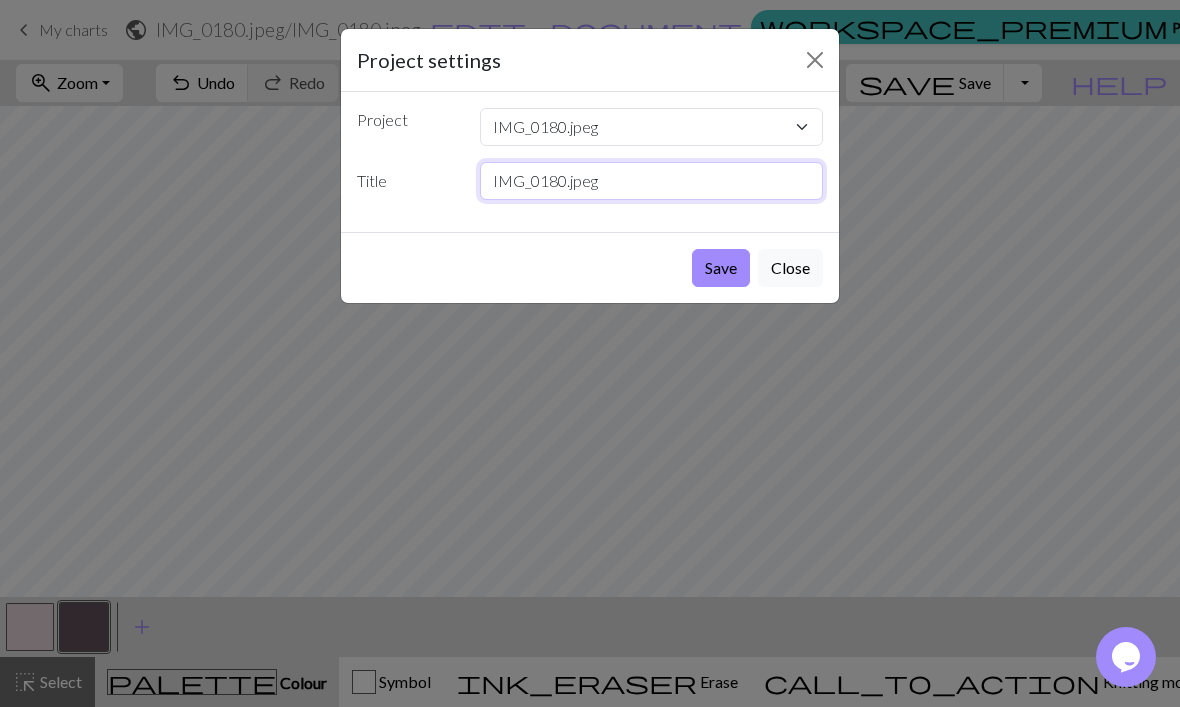click on "IMG_0180.jpeg" at bounding box center (652, 181) 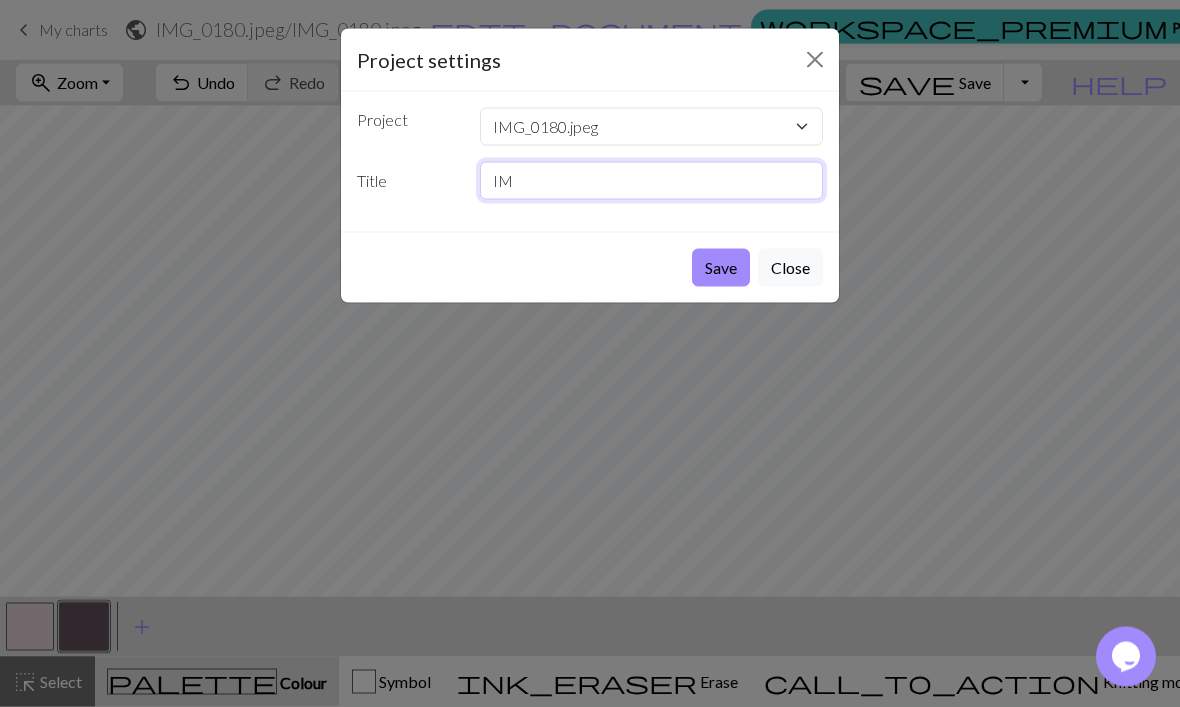 type on "I" 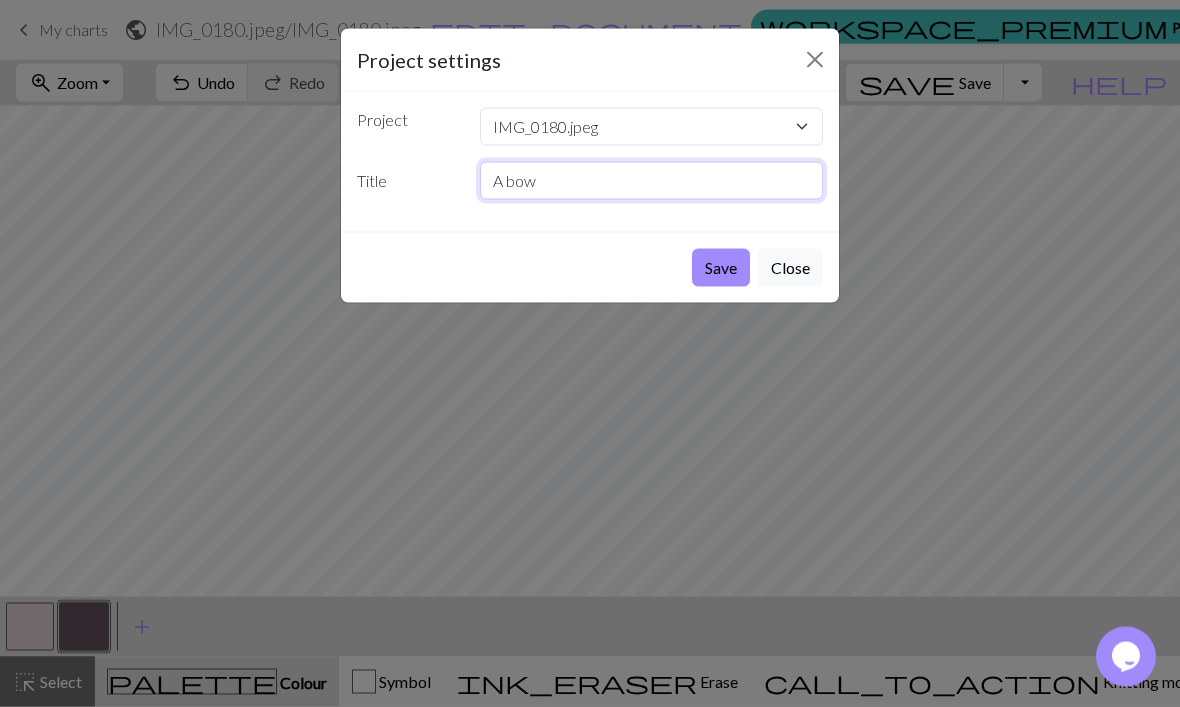 type on "A bow" 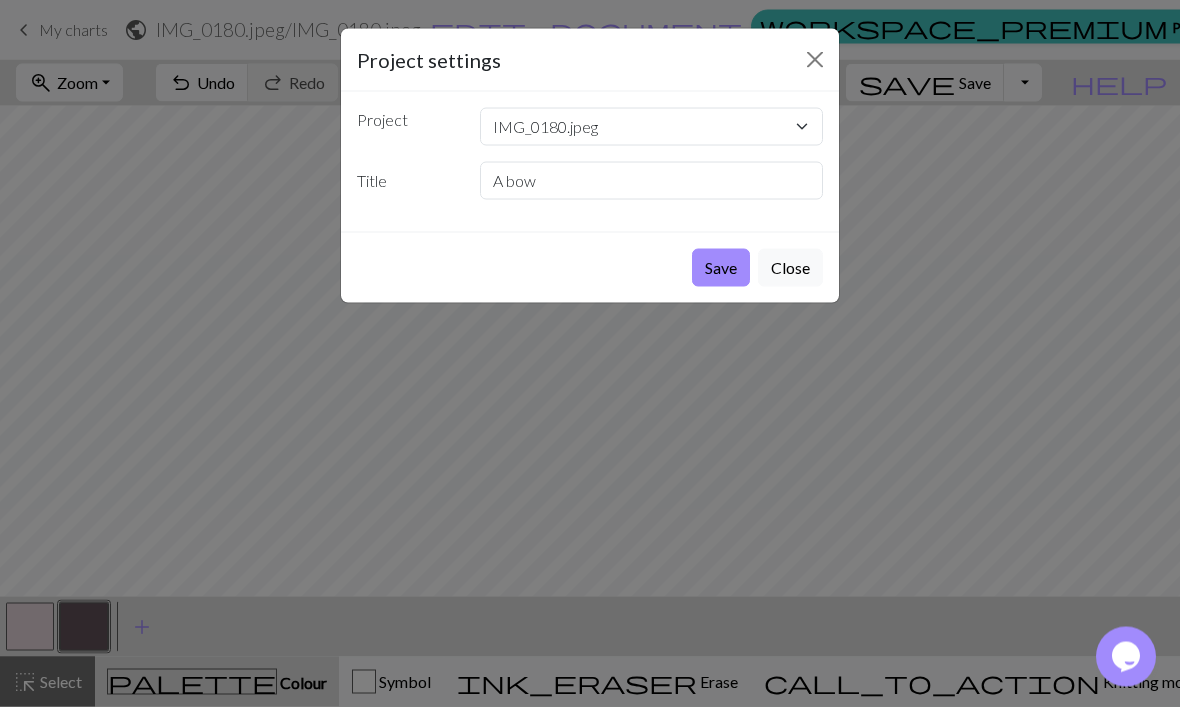 click on "Save" at bounding box center [721, 268] 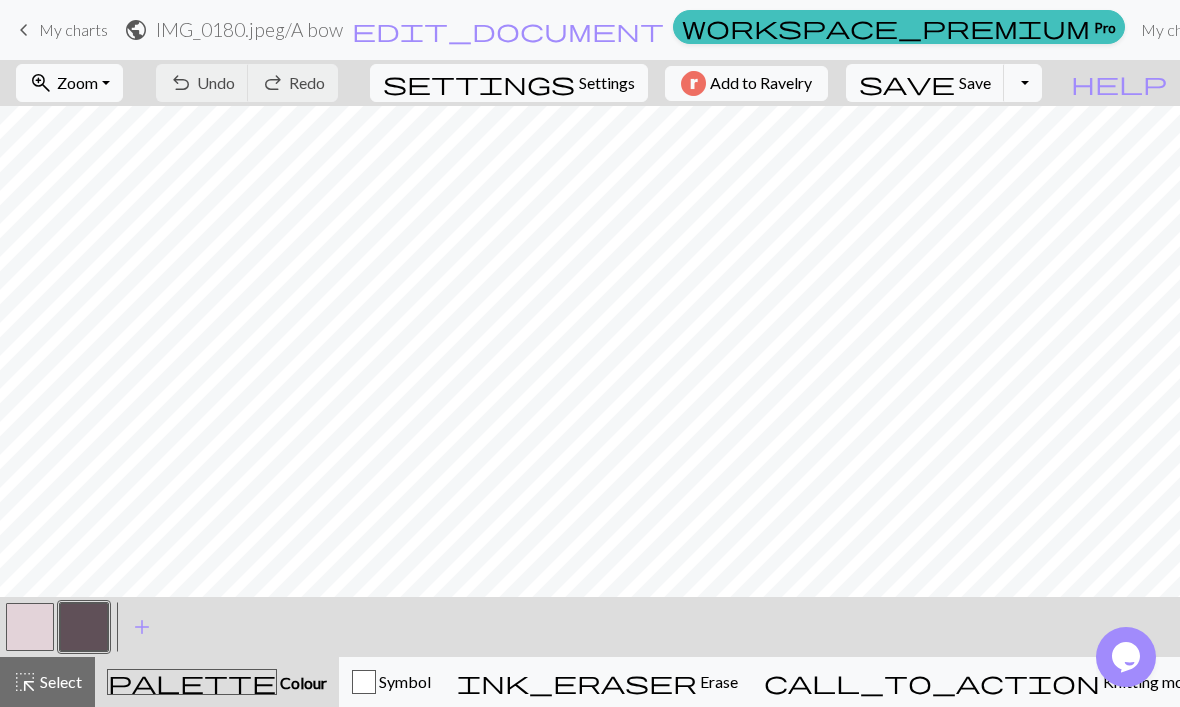 click on "edit_document" at bounding box center [508, 30] 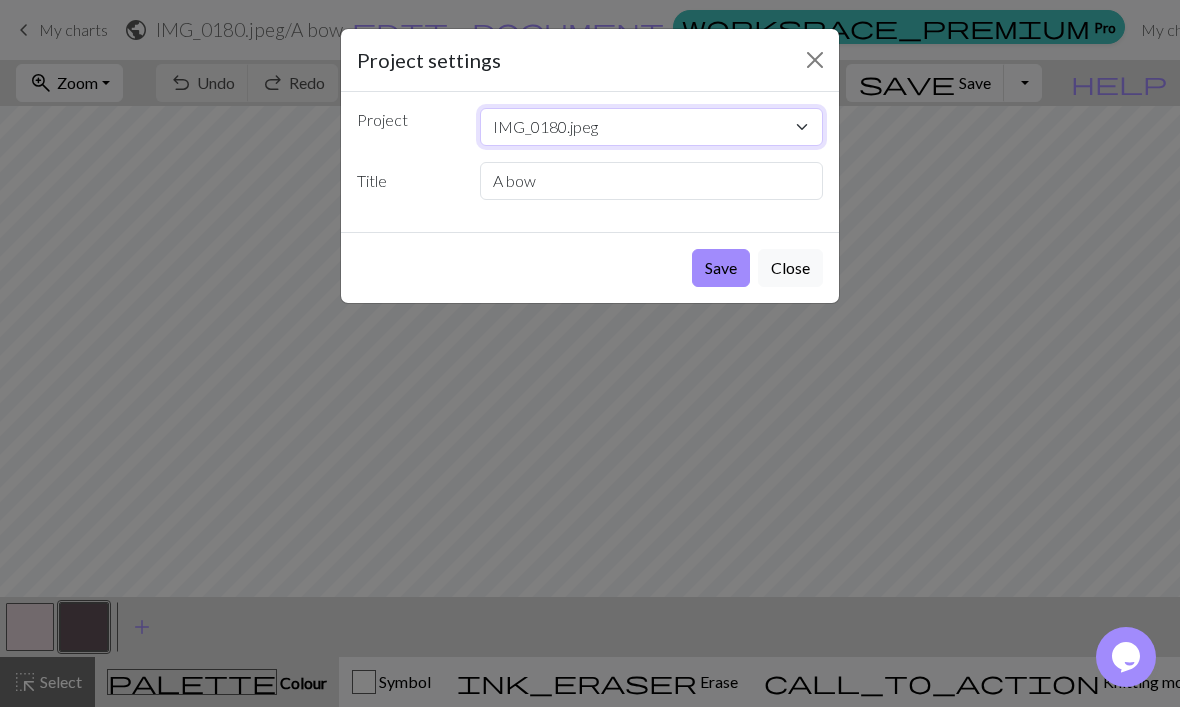 click on "IMG_0180.jpeg" at bounding box center [652, 127] 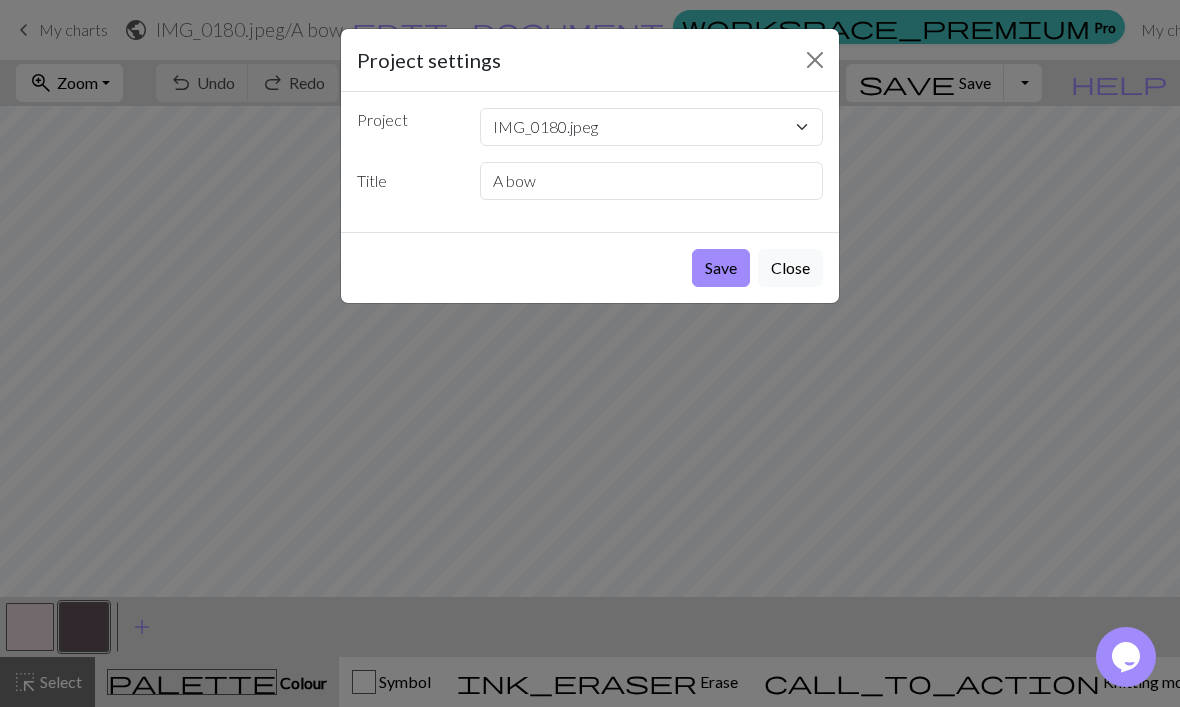 click on "Save" at bounding box center [721, 268] 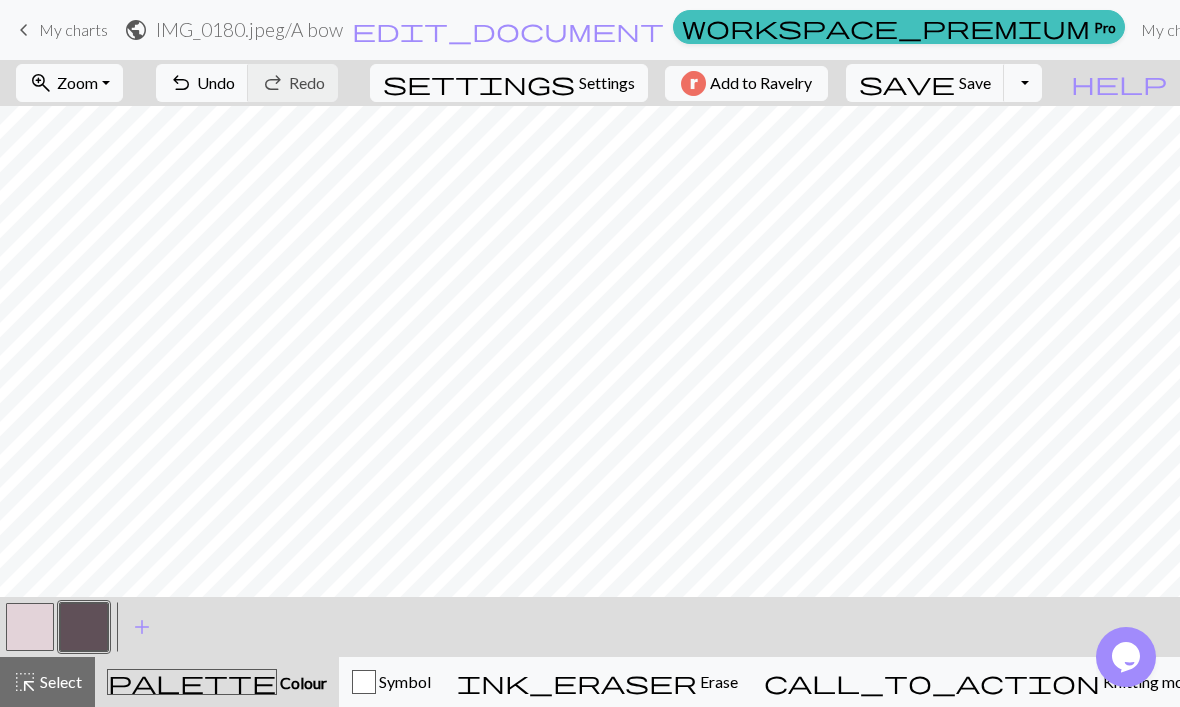click on "My charts" at bounding box center (1175, 30) 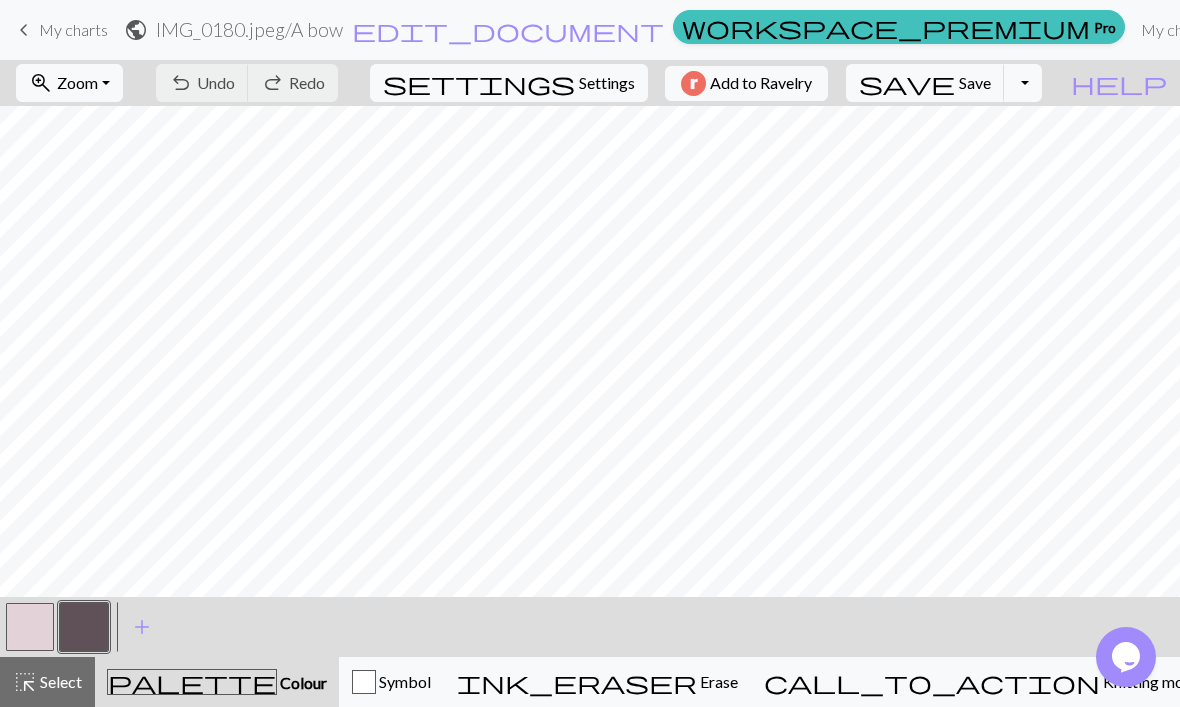 click on "My charts" at bounding box center (1175, 30) 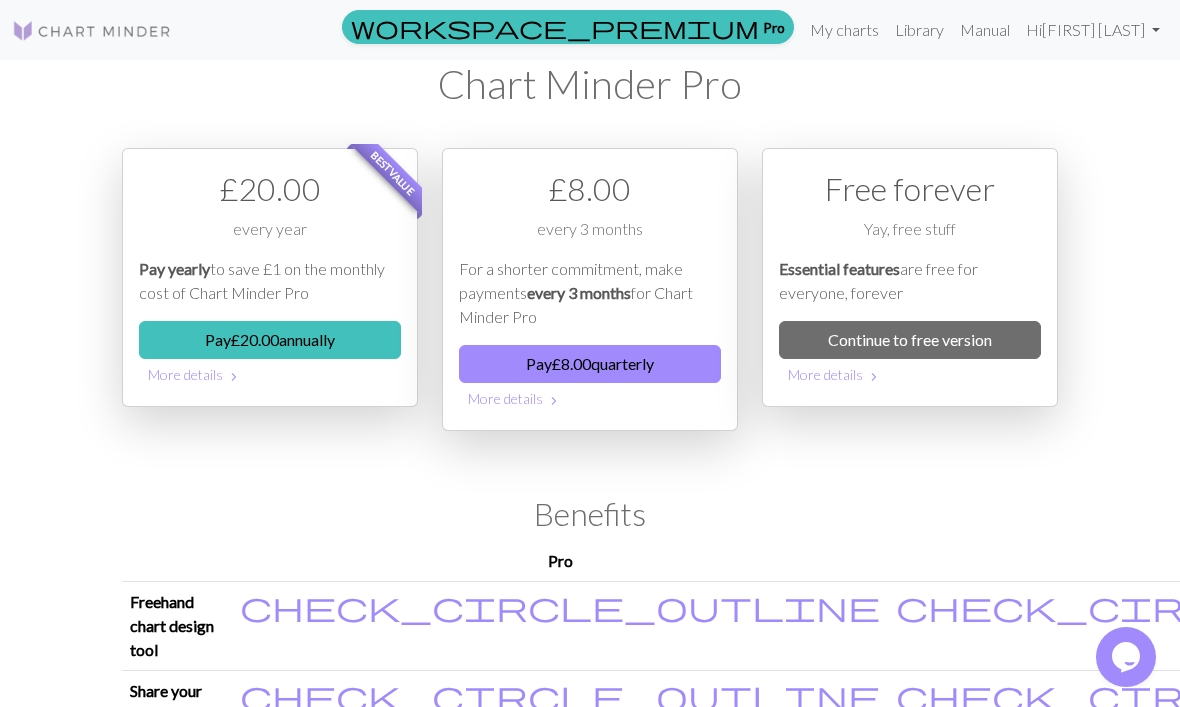 click on "Continue to free version" at bounding box center (910, 340) 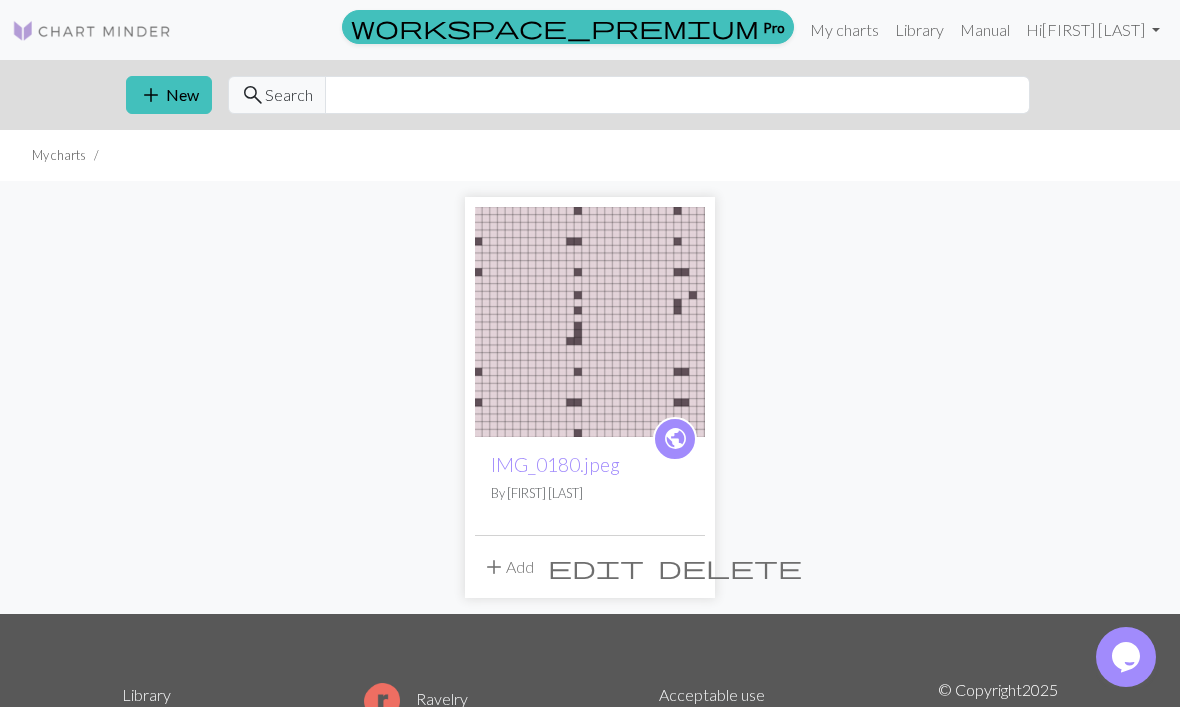click on "edit" at bounding box center [596, 567] 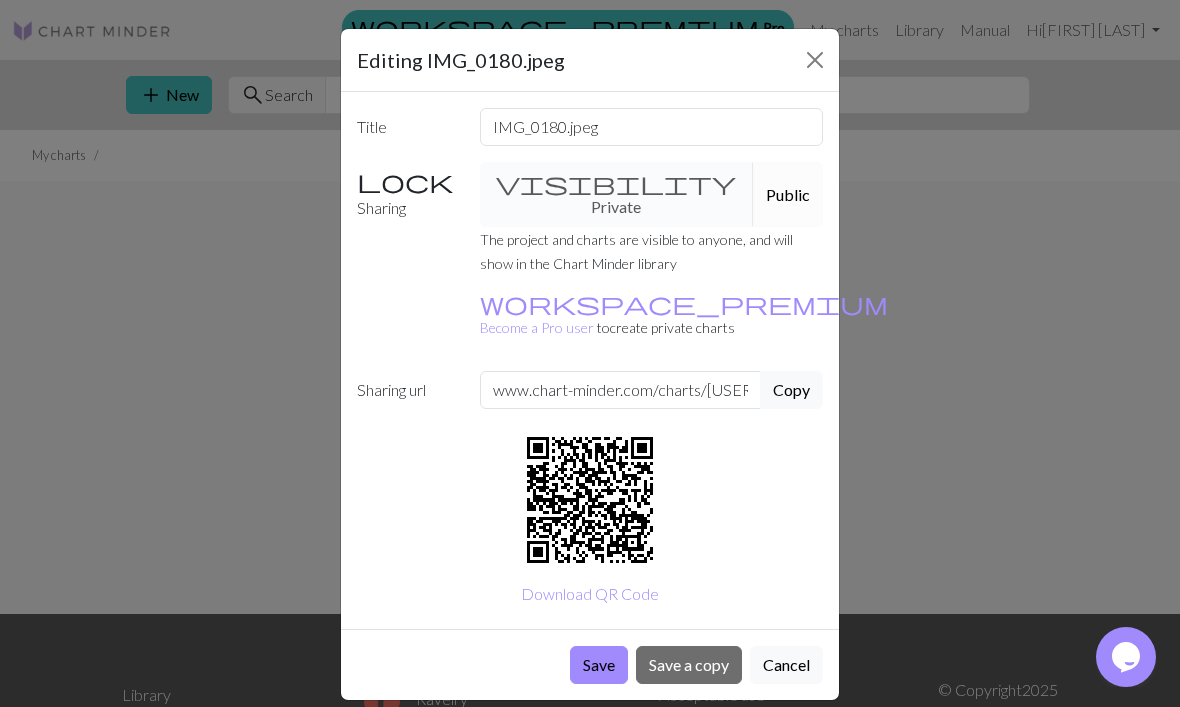 click on "Save a copy" at bounding box center (689, 665) 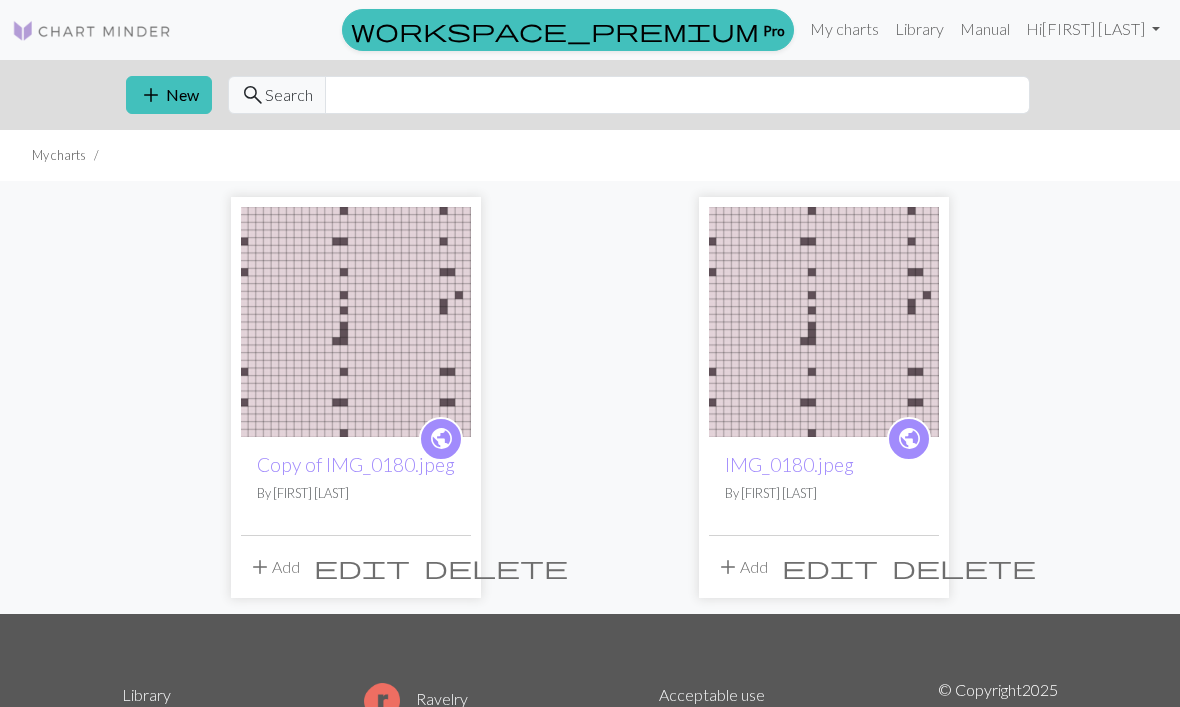 scroll, scrollTop: 0, scrollLeft: 0, axis: both 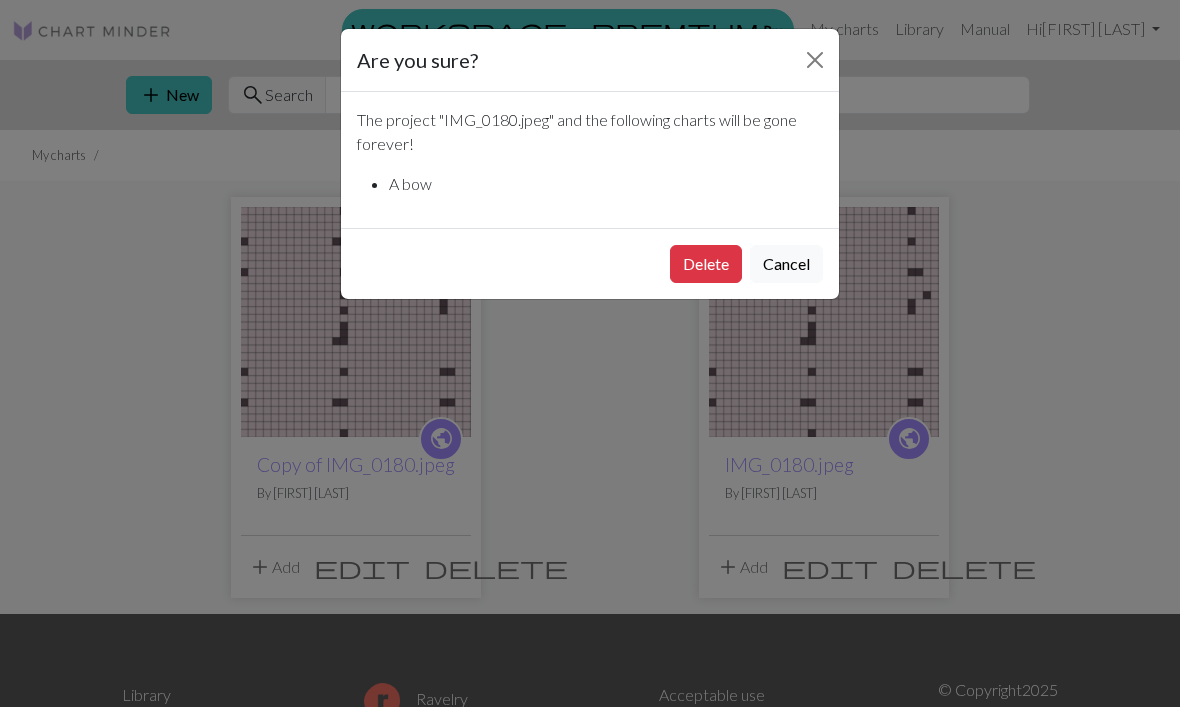 click on "Delete" at bounding box center [706, 264] 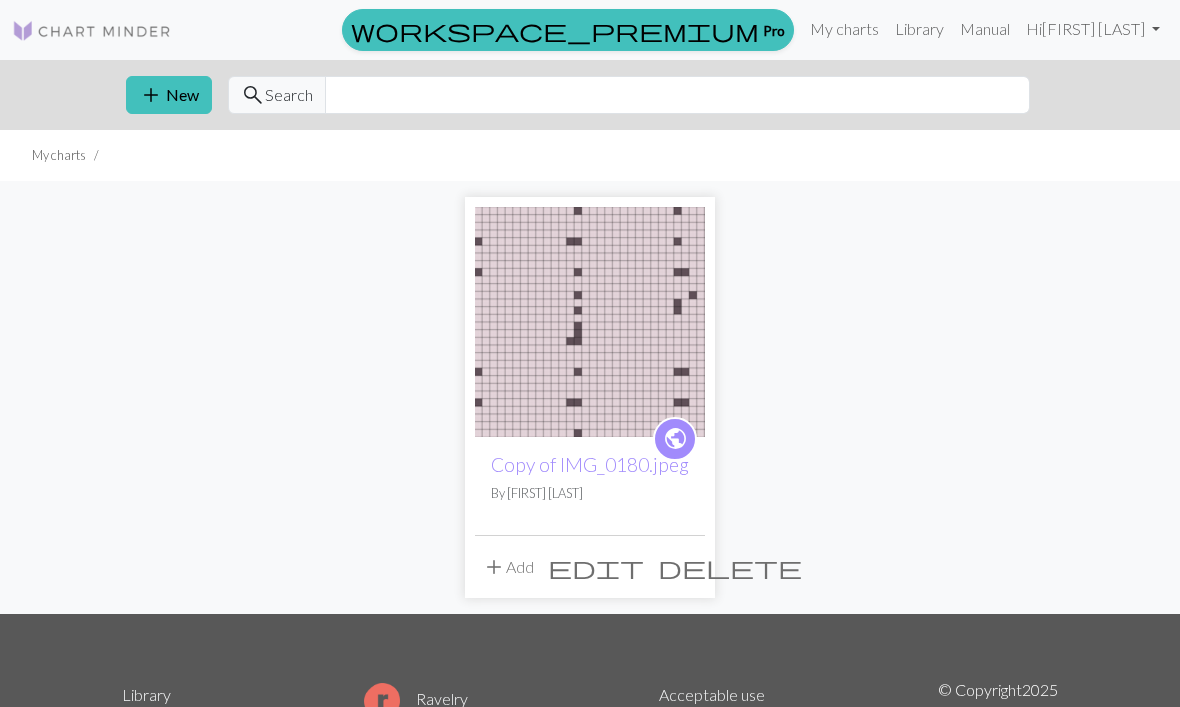 scroll, scrollTop: 0, scrollLeft: 0, axis: both 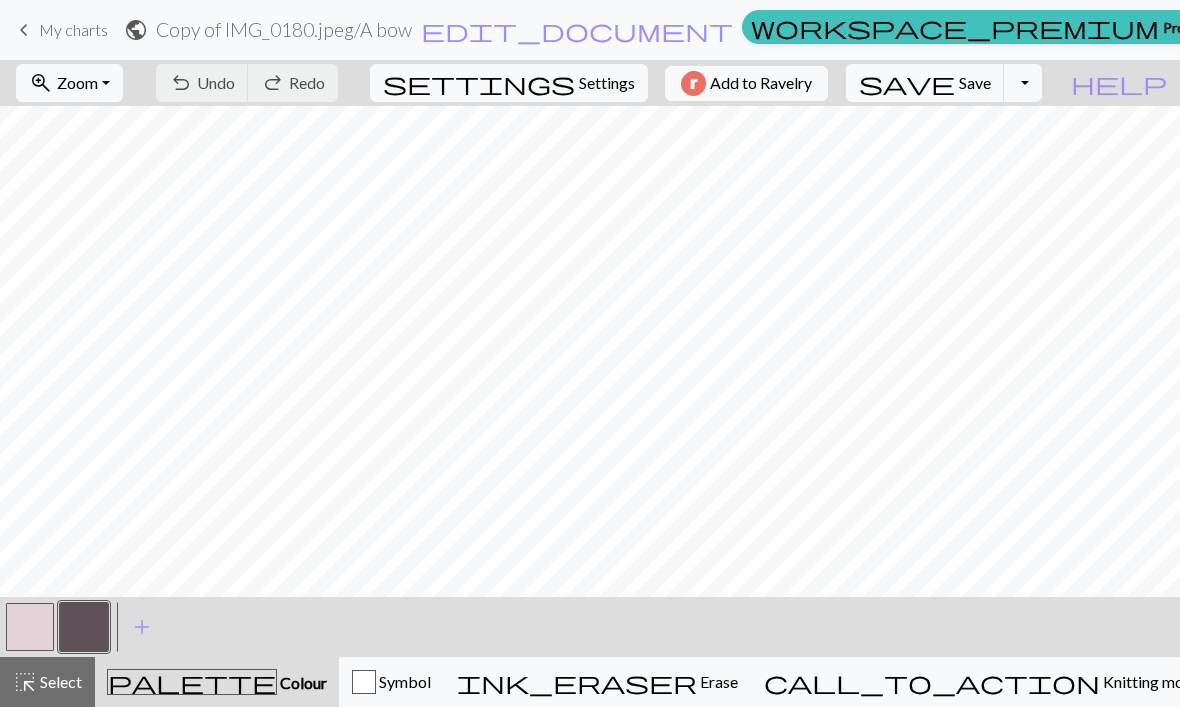 click at bounding box center (84, 627) 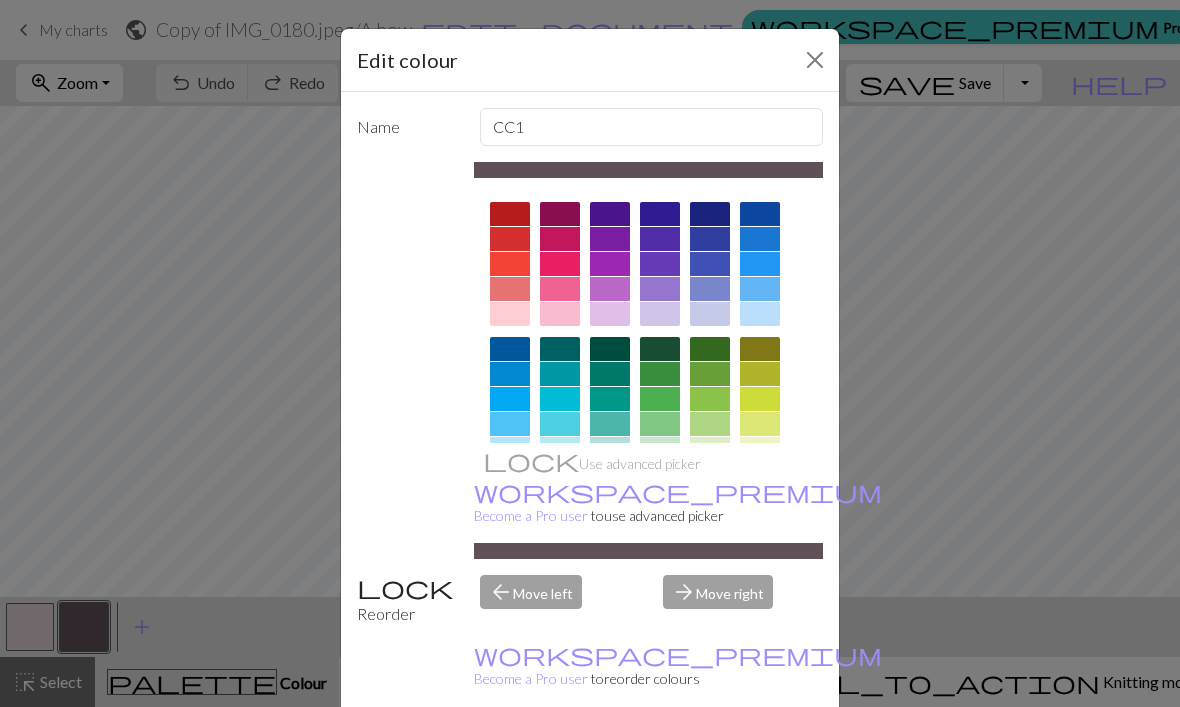 click on "Edit colour Name CC1 Use advanced picker workspace_premium Become a Pro user   to  use advanced picker Reorder arrow_back Move left arrow_forward Move right workspace_premium Become a Pro user   to  reorder colours Delete Done Cancel" at bounding box center [590, 353] 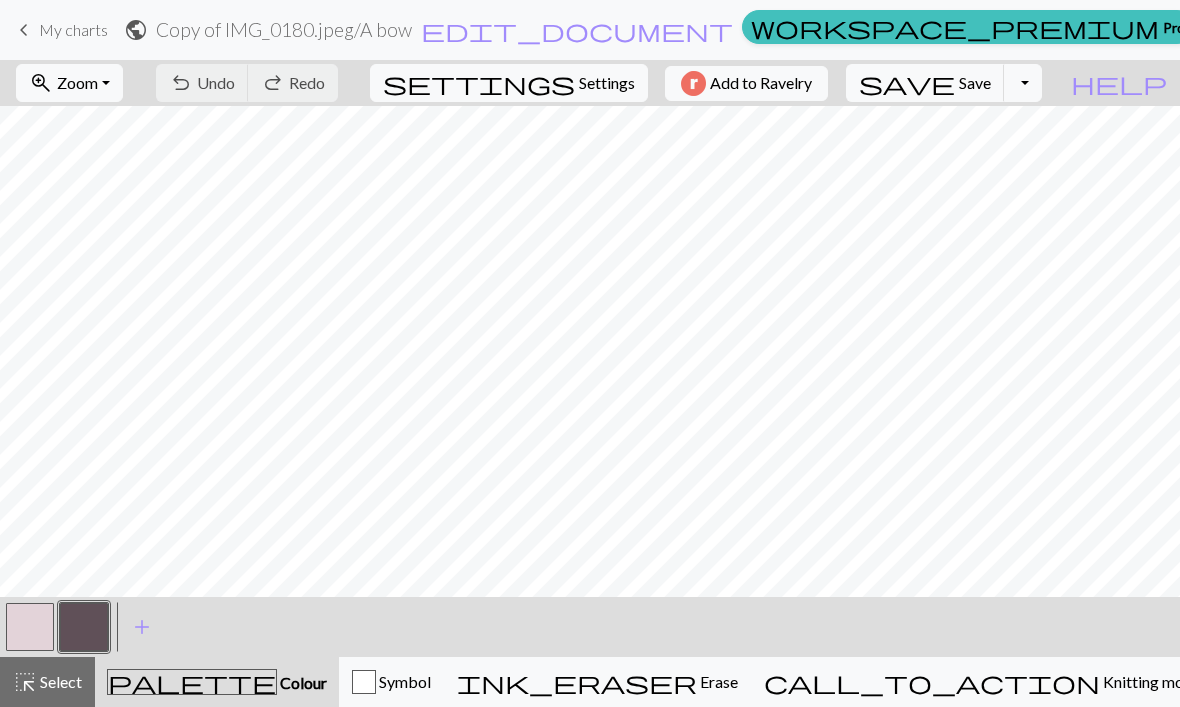 click at bounding box center [30, 627] 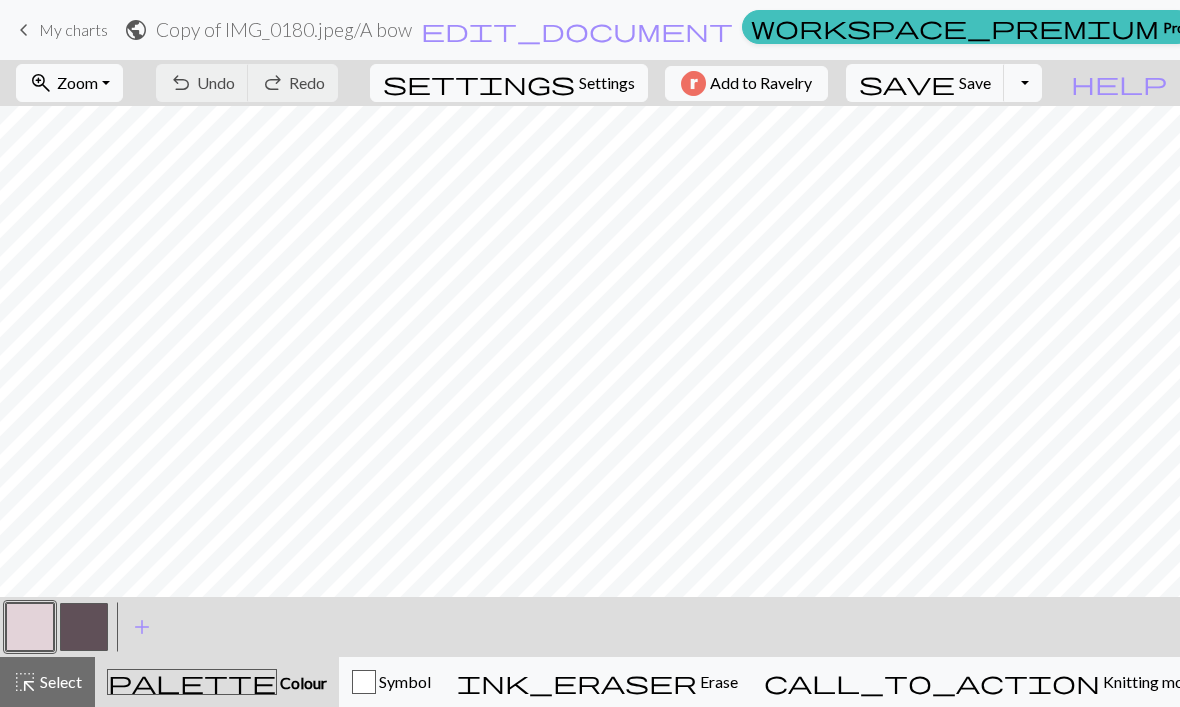 click on "Library" at bounding box center (1319, 30) 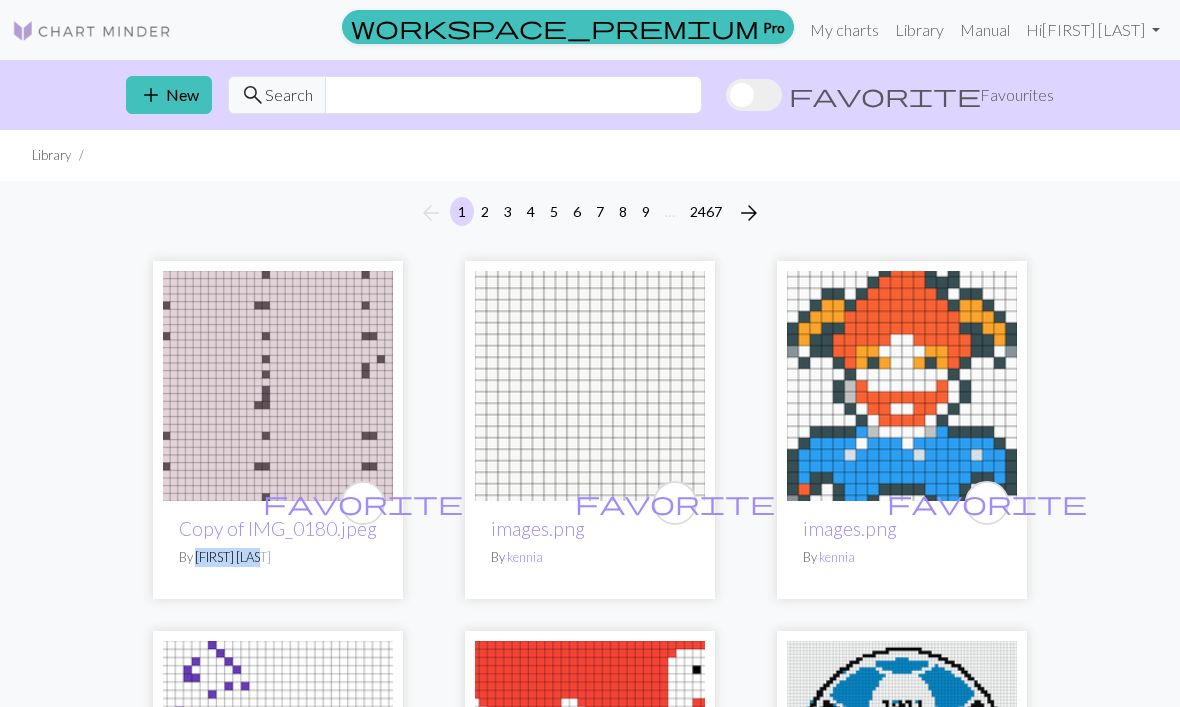 click on "Library" at bounding box center [919, 30] 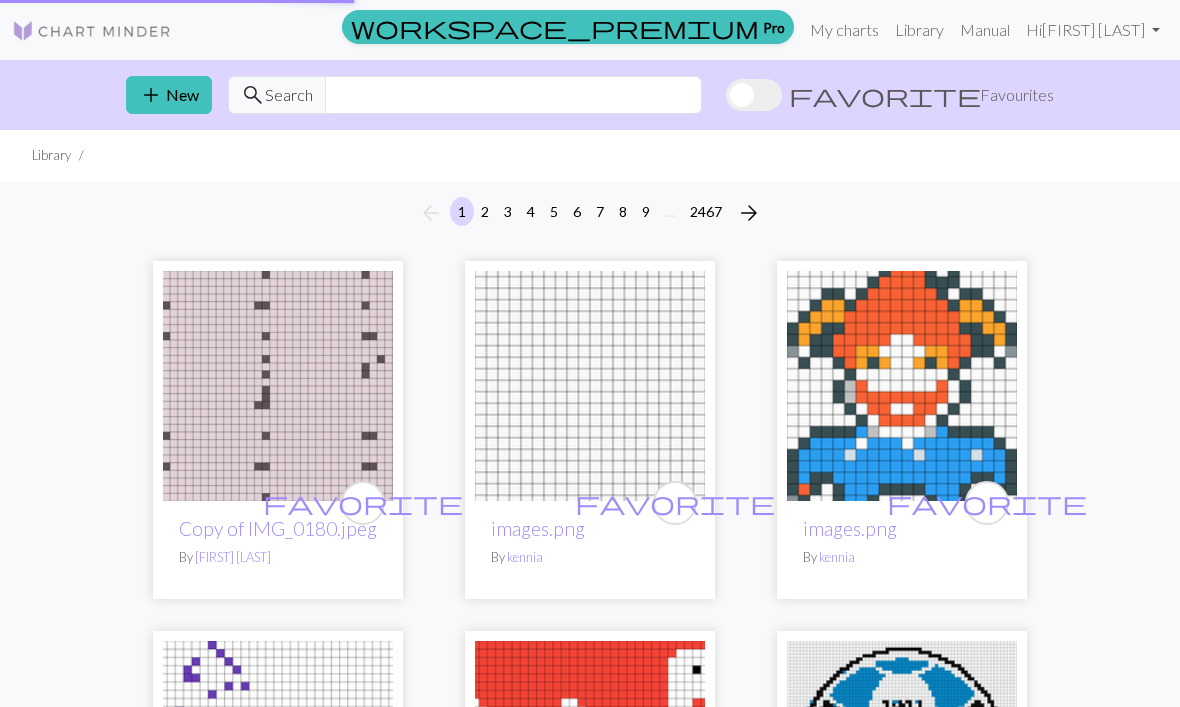 click on "Library" at bounding box center [919, 30] 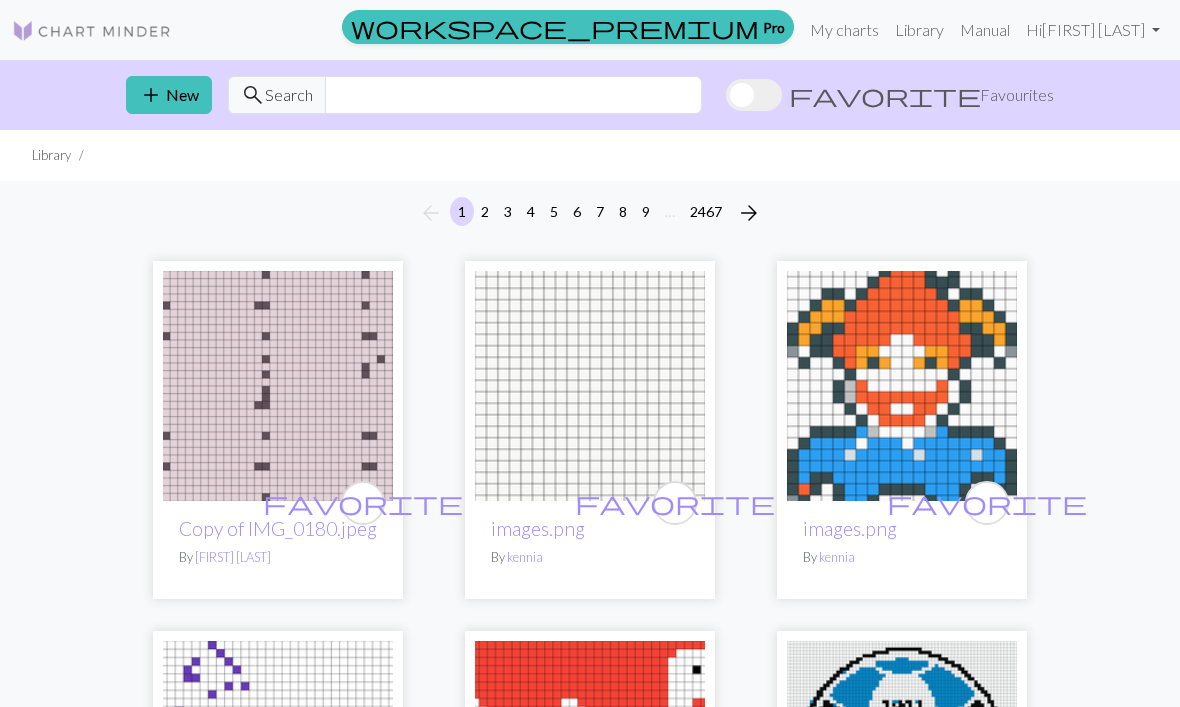 click on "My charts" at bounding box center [844, 30] 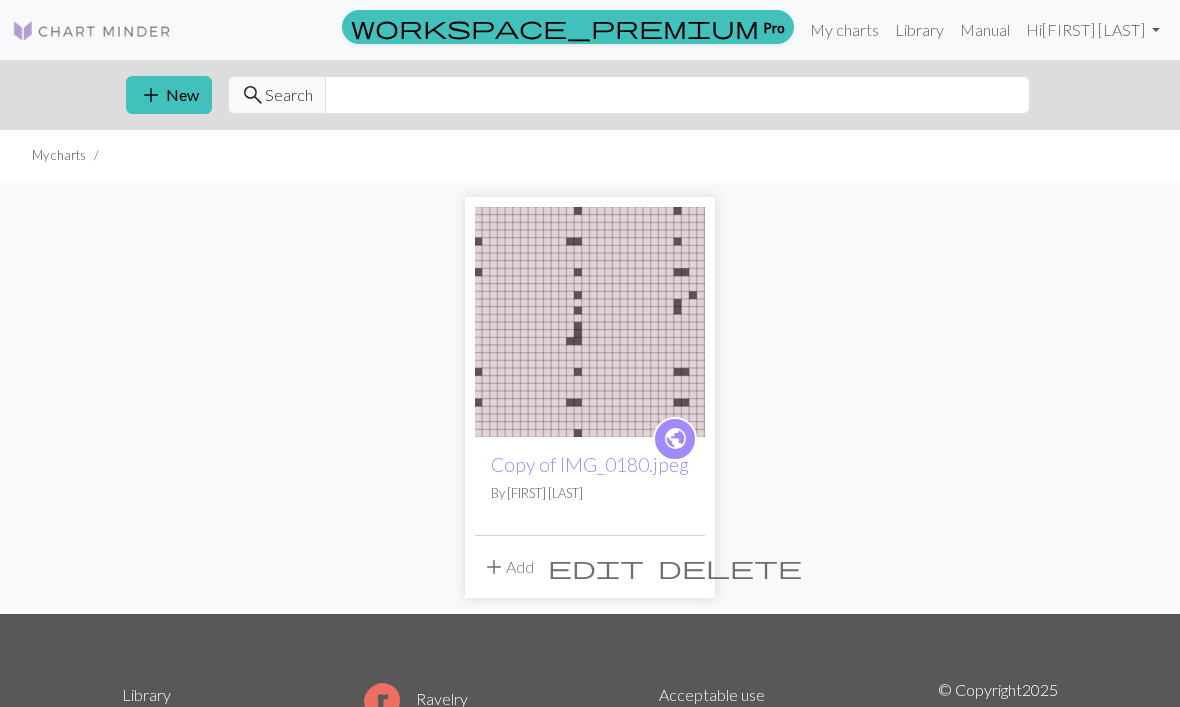 click on "delete" at bounding box center (730, 567) 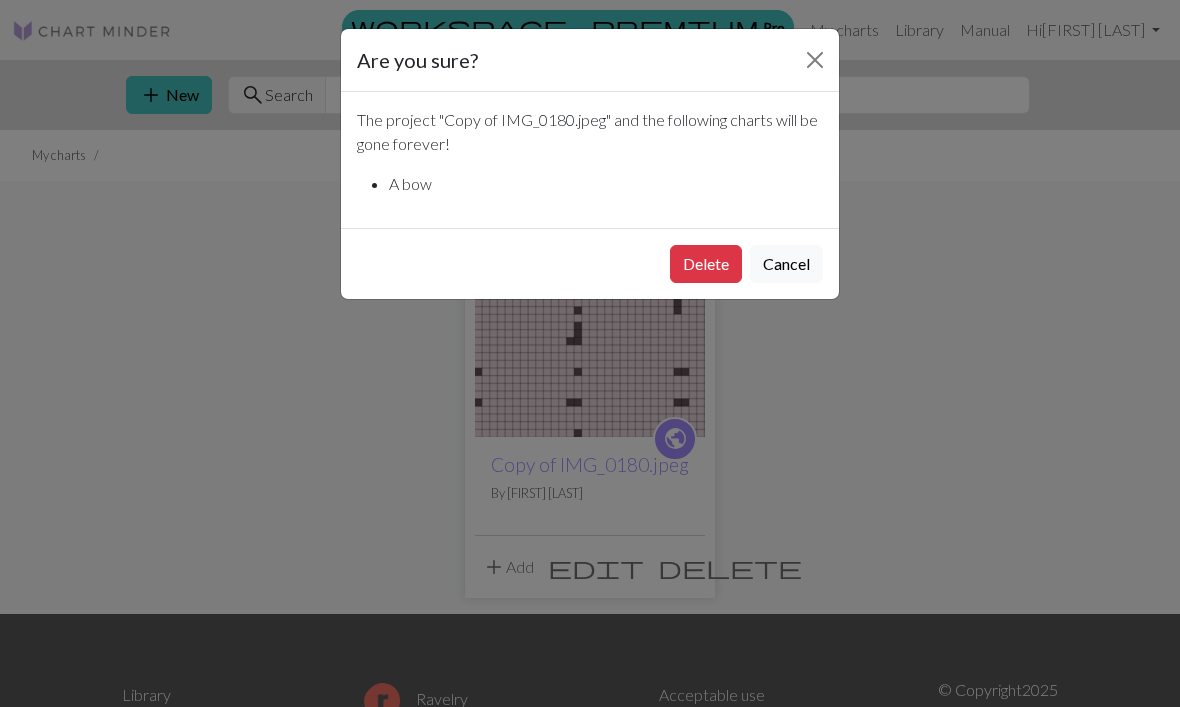 click on "Delete" at bounding box center (706, 264) 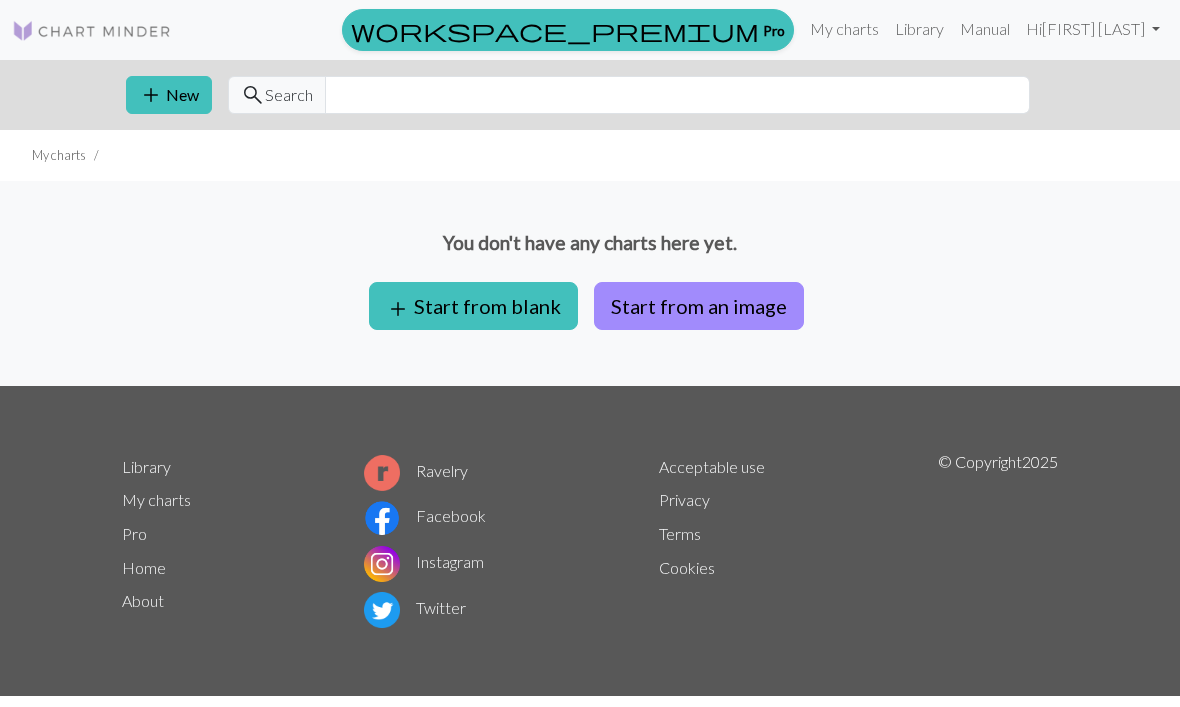 scroll, scrollTop: 0, scrollLeft: 0, axis: both 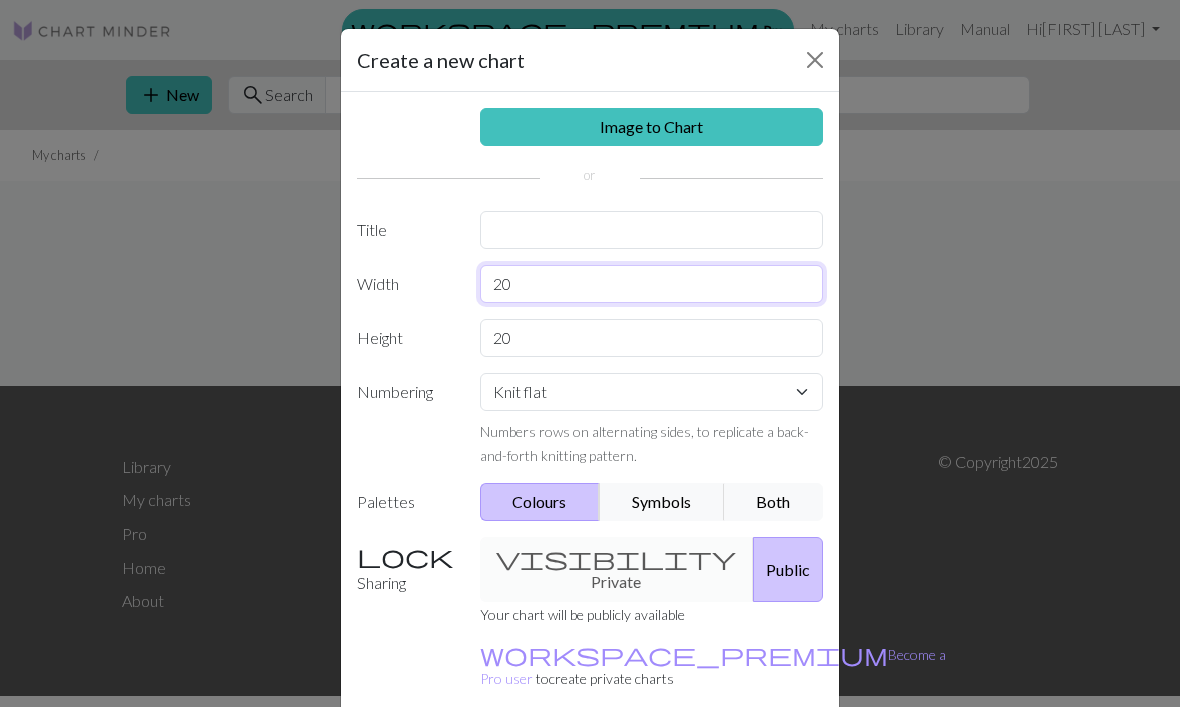 click on "20" at bounding box center (652, 284) 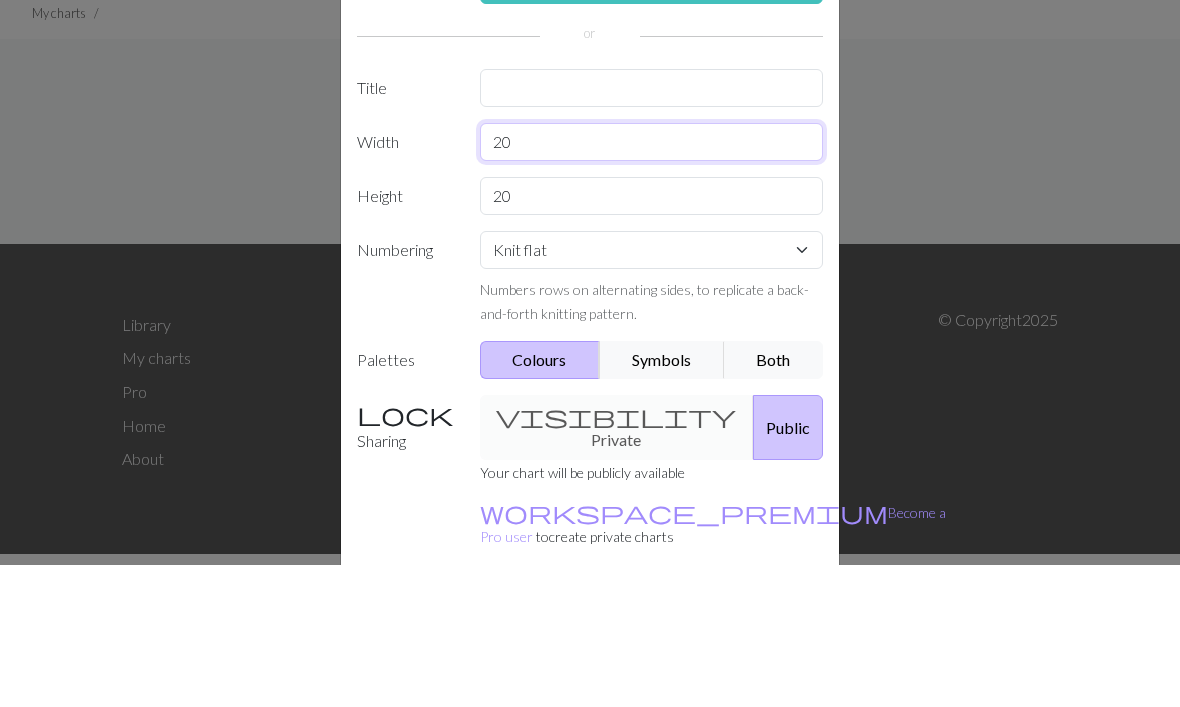 type on "2" 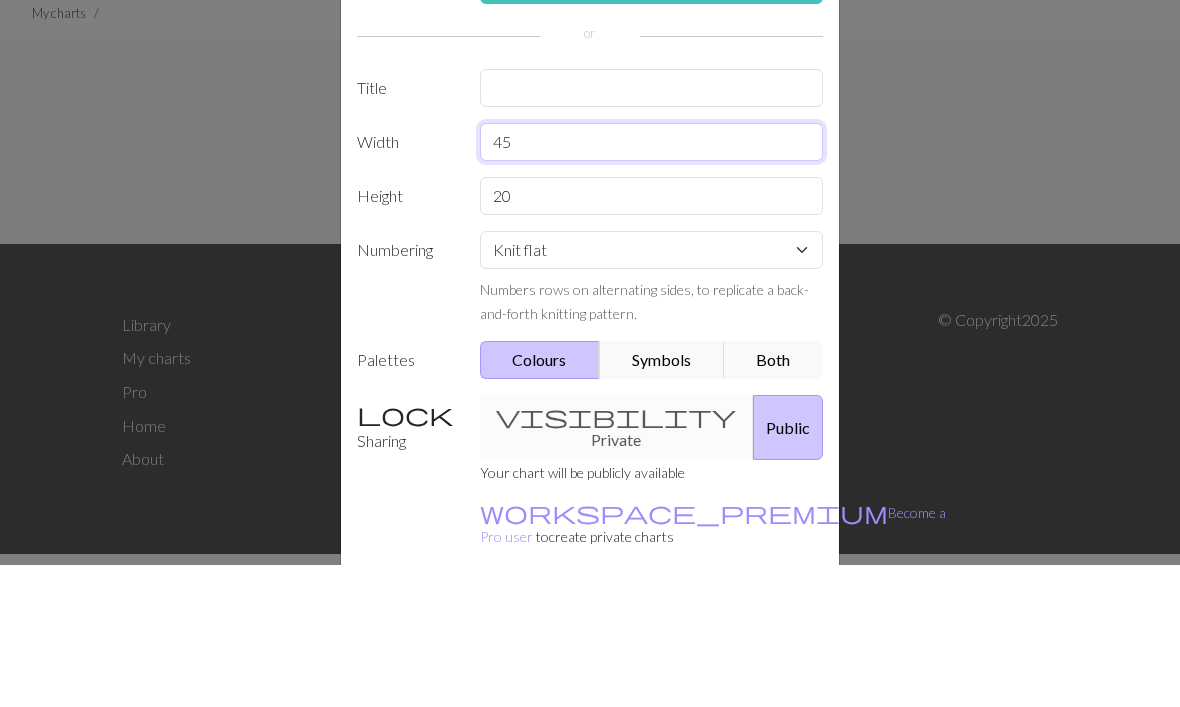 type on "45" 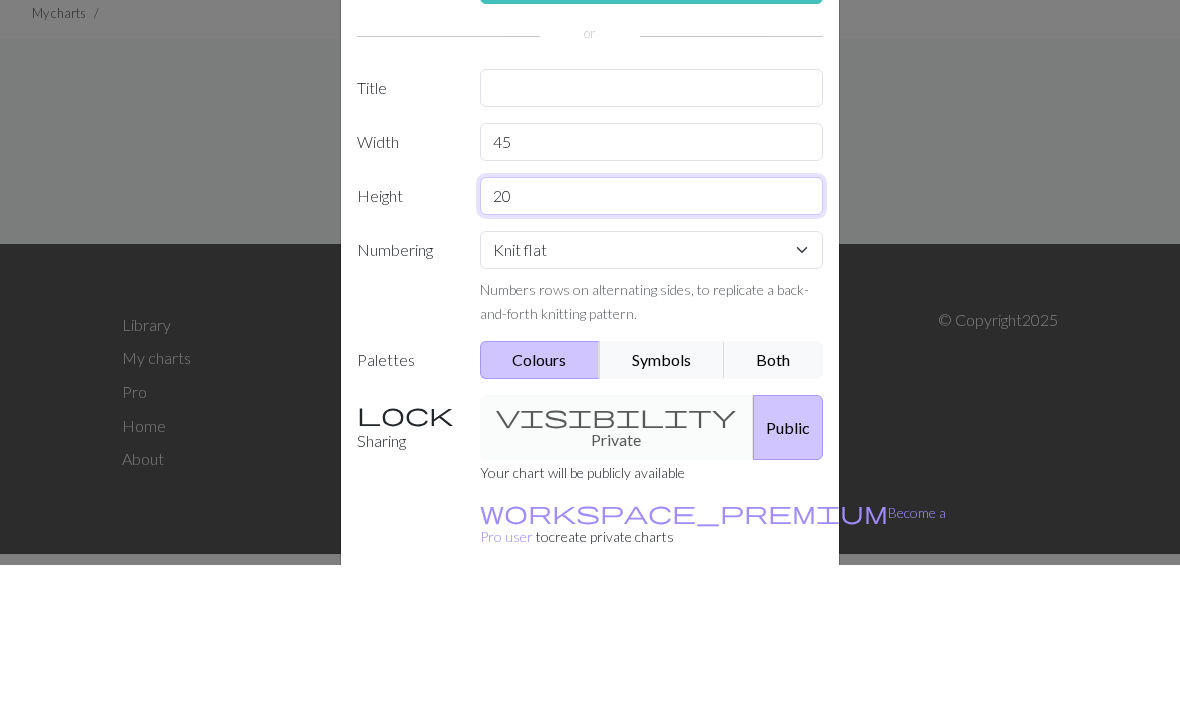 click on "20" at bounding box center [652, 338] 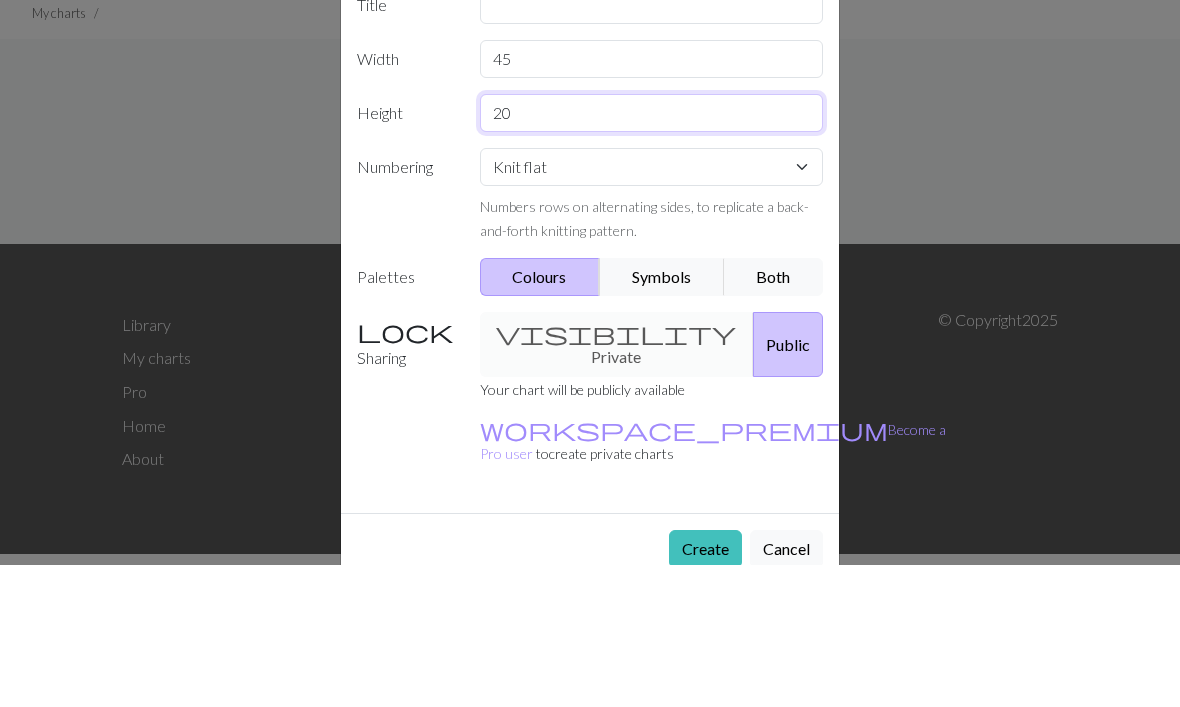 scroll, scrollTop: 82, scrollLeft: 0, axis: vertical 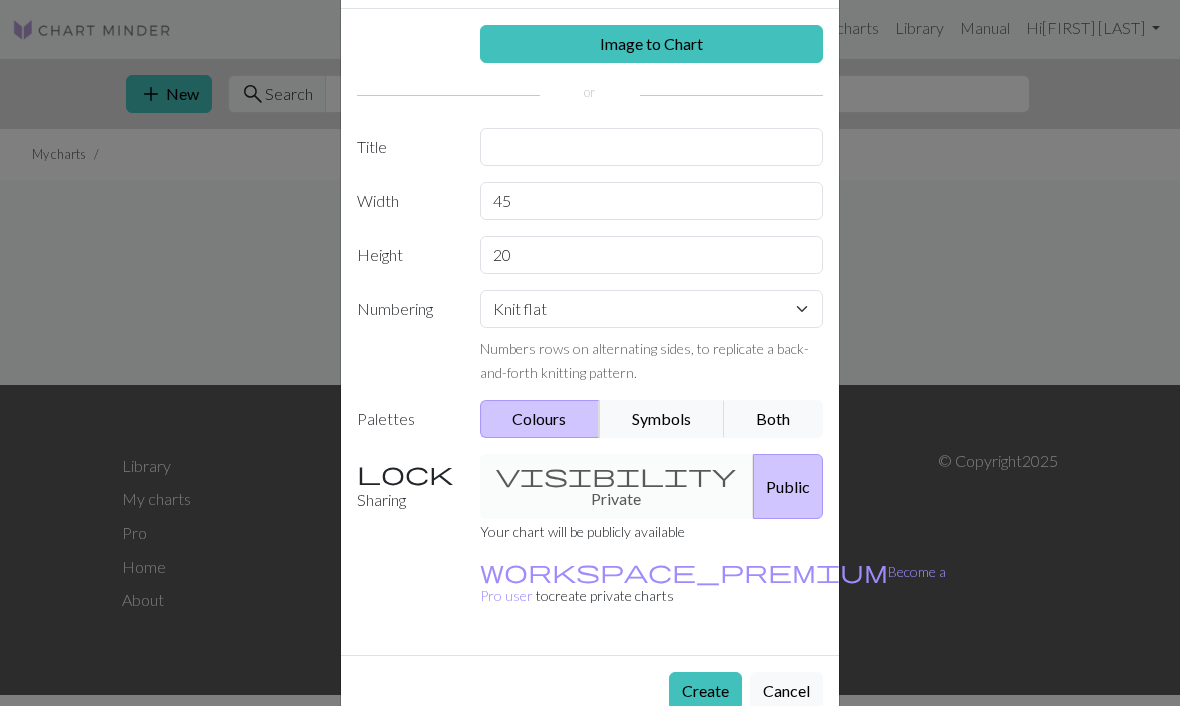 click on "visibility  Private Public" at bounding box center [652, 487] 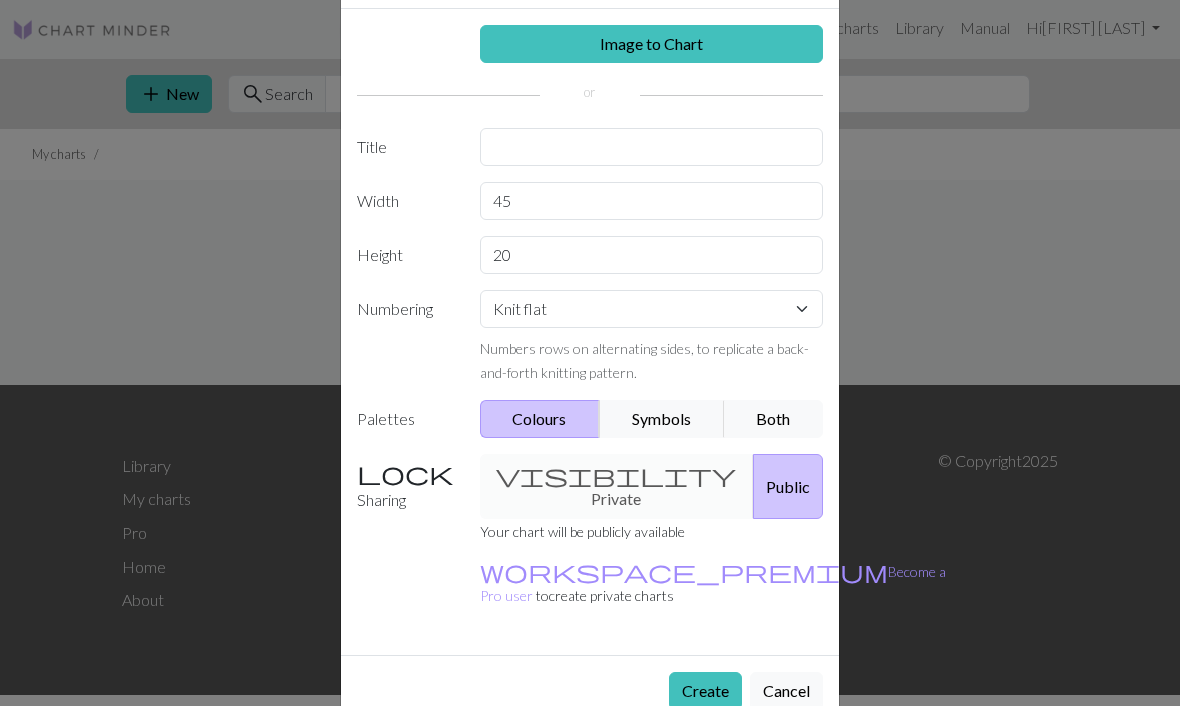 click on "visibility  Private Public" at bounding box center [652, 487] 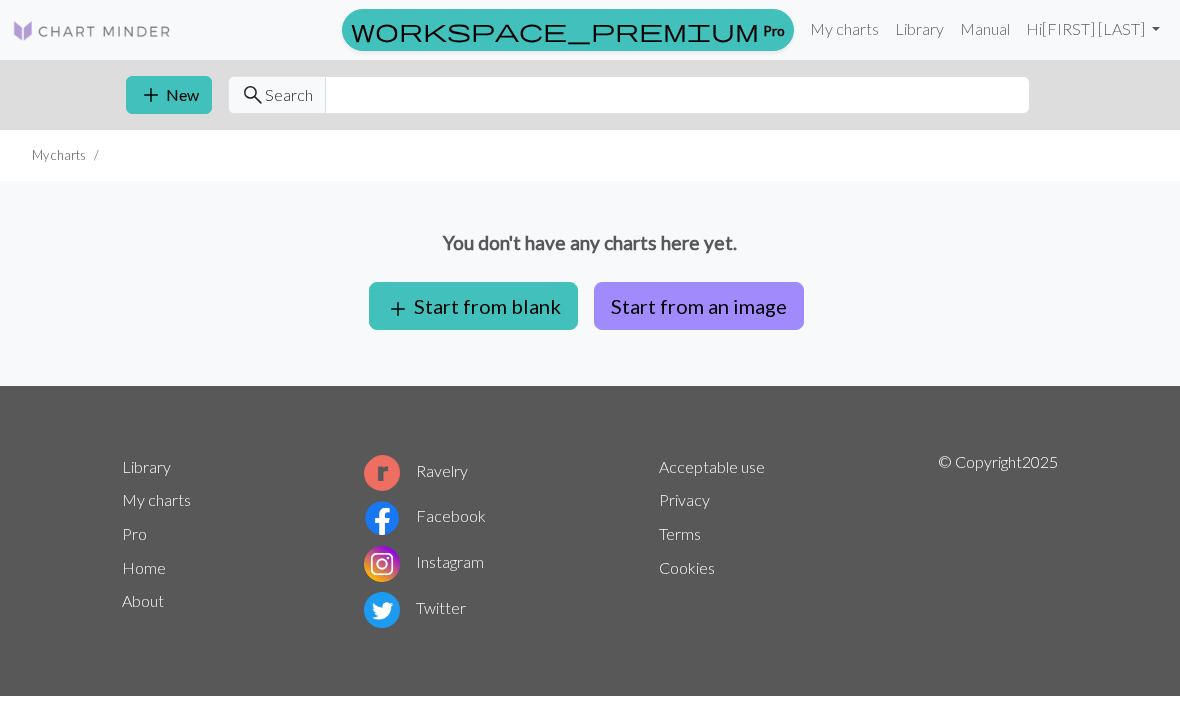 click on "Hi  [FIRST] [LAST]" at bounding box center [1093, 29] 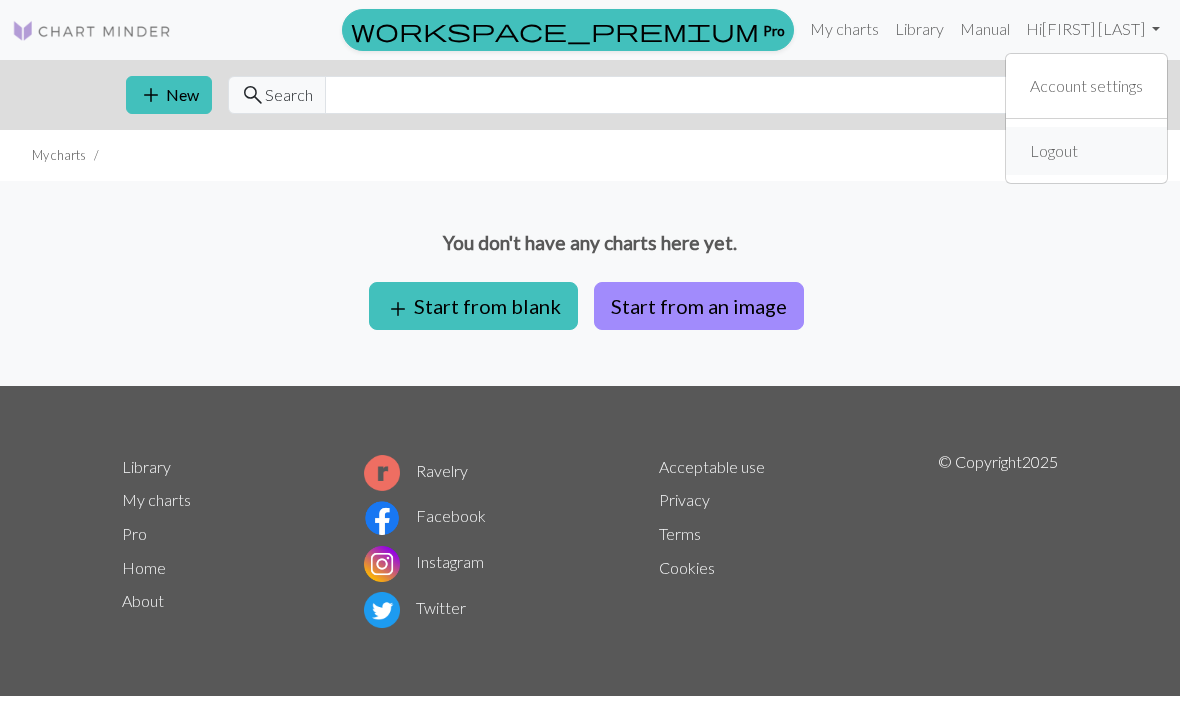 click on "Logout" at bounding box center [1054, 151] 